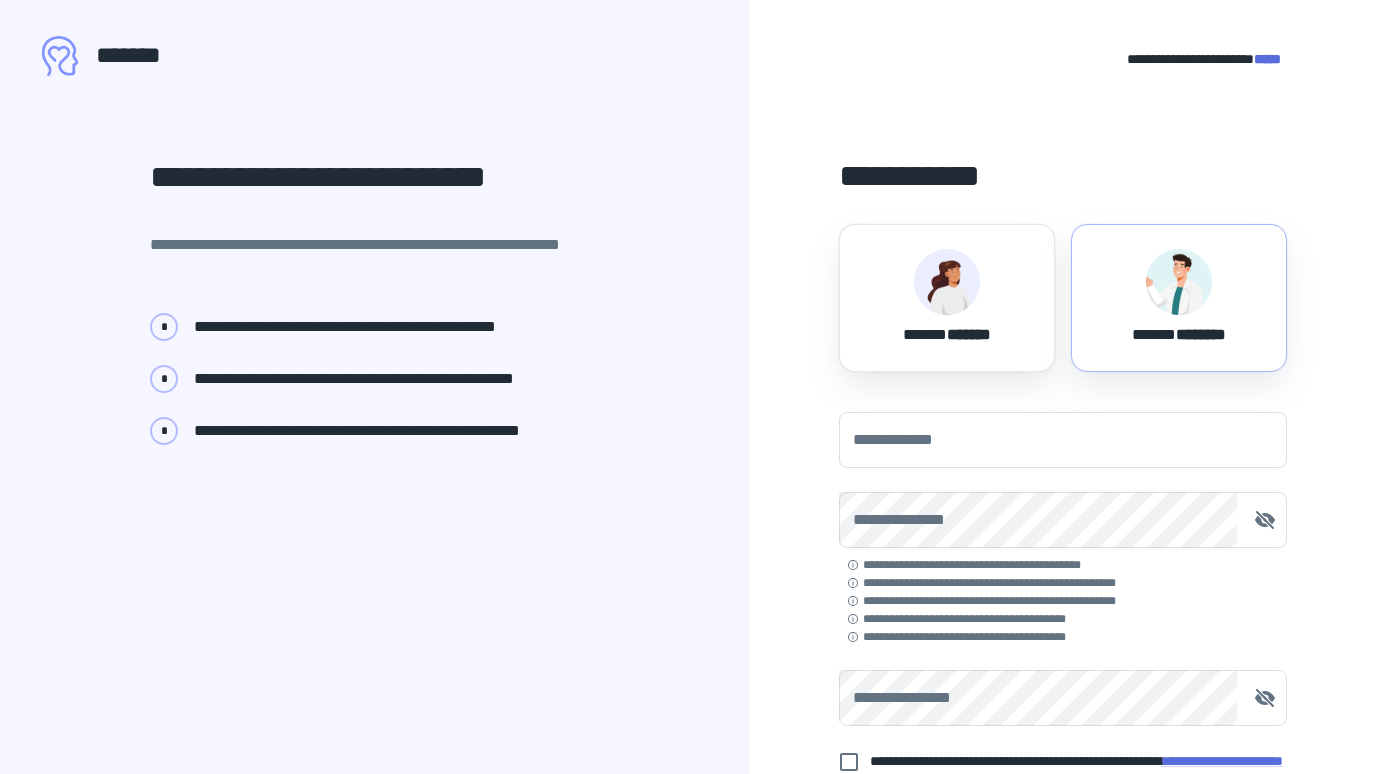 scroll, scrollTop: 0, scrollLeft: 0, axis: both 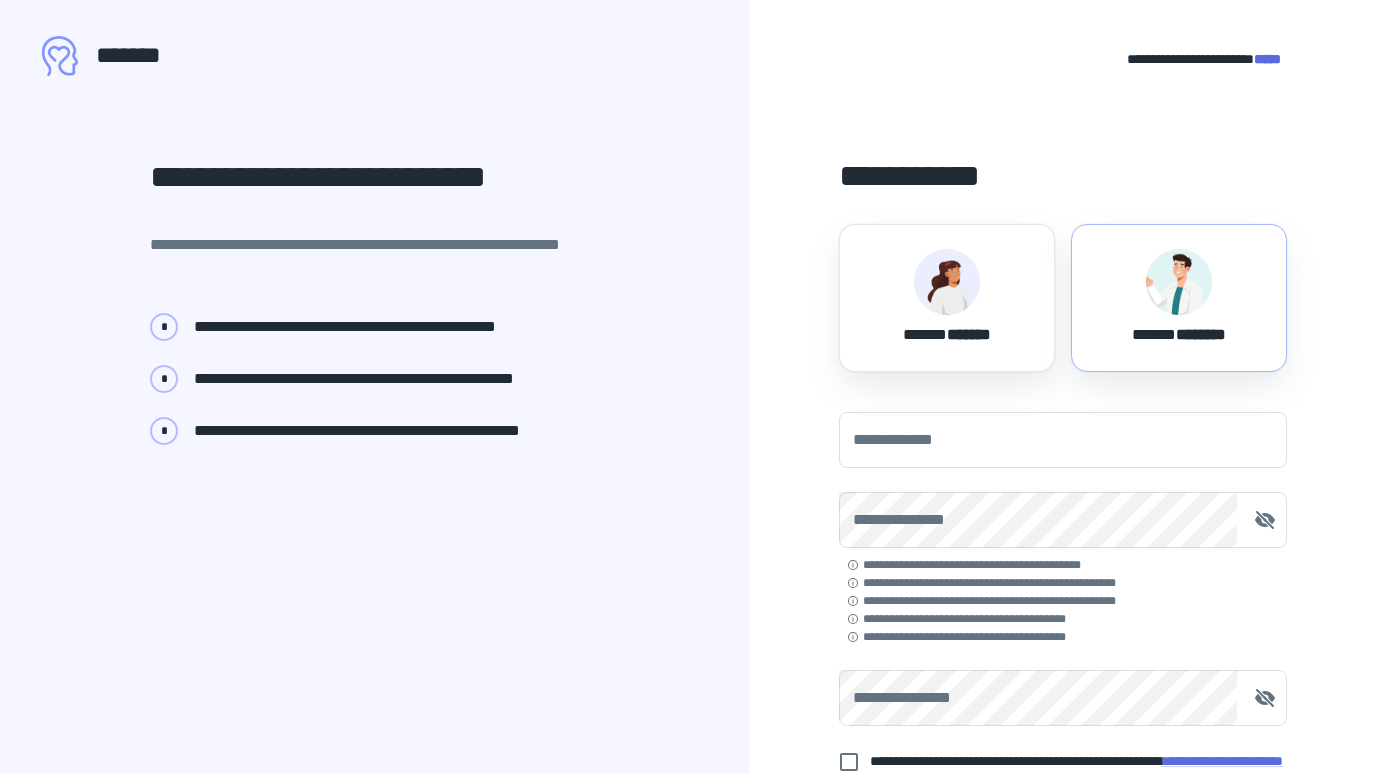 click on "******   ********" at bounding box center [1179, 298] 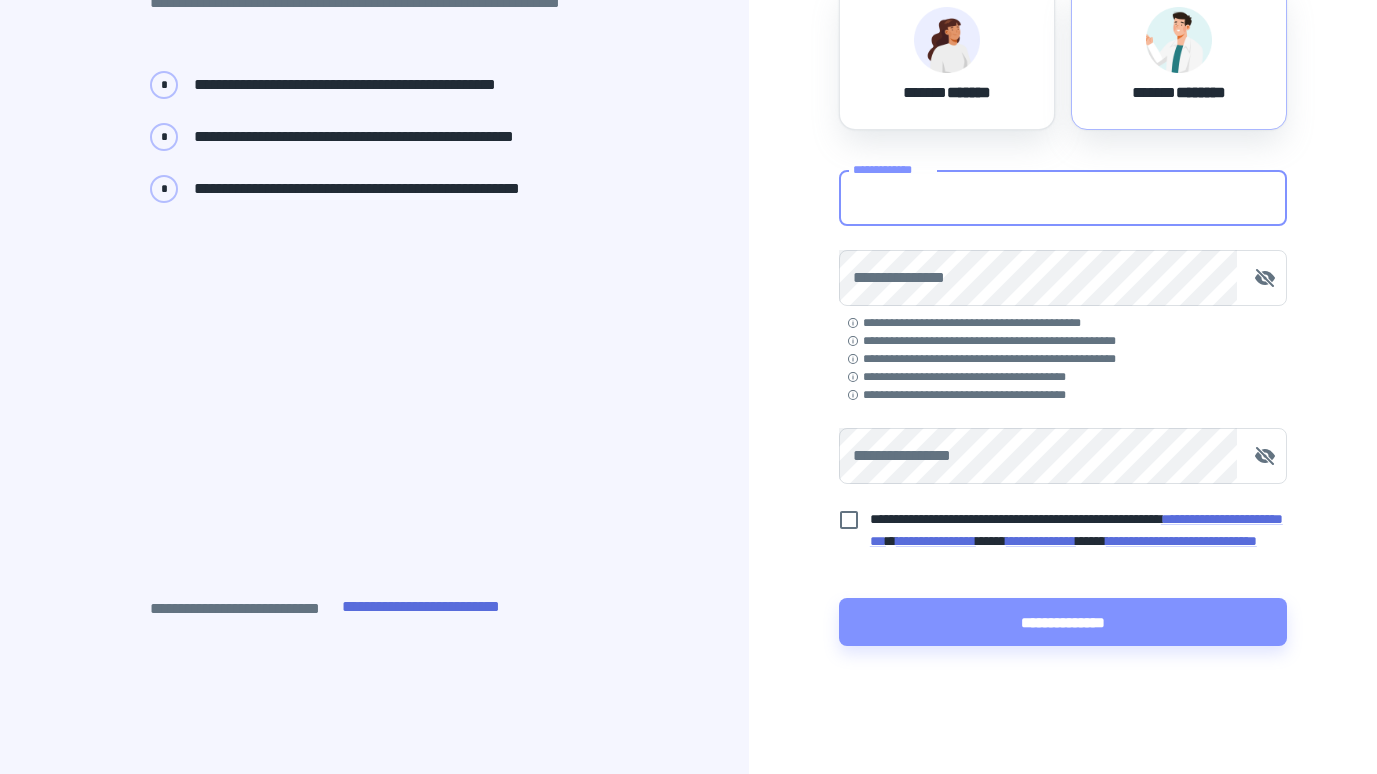 click on "**********" at bounding box center (1063, 198) 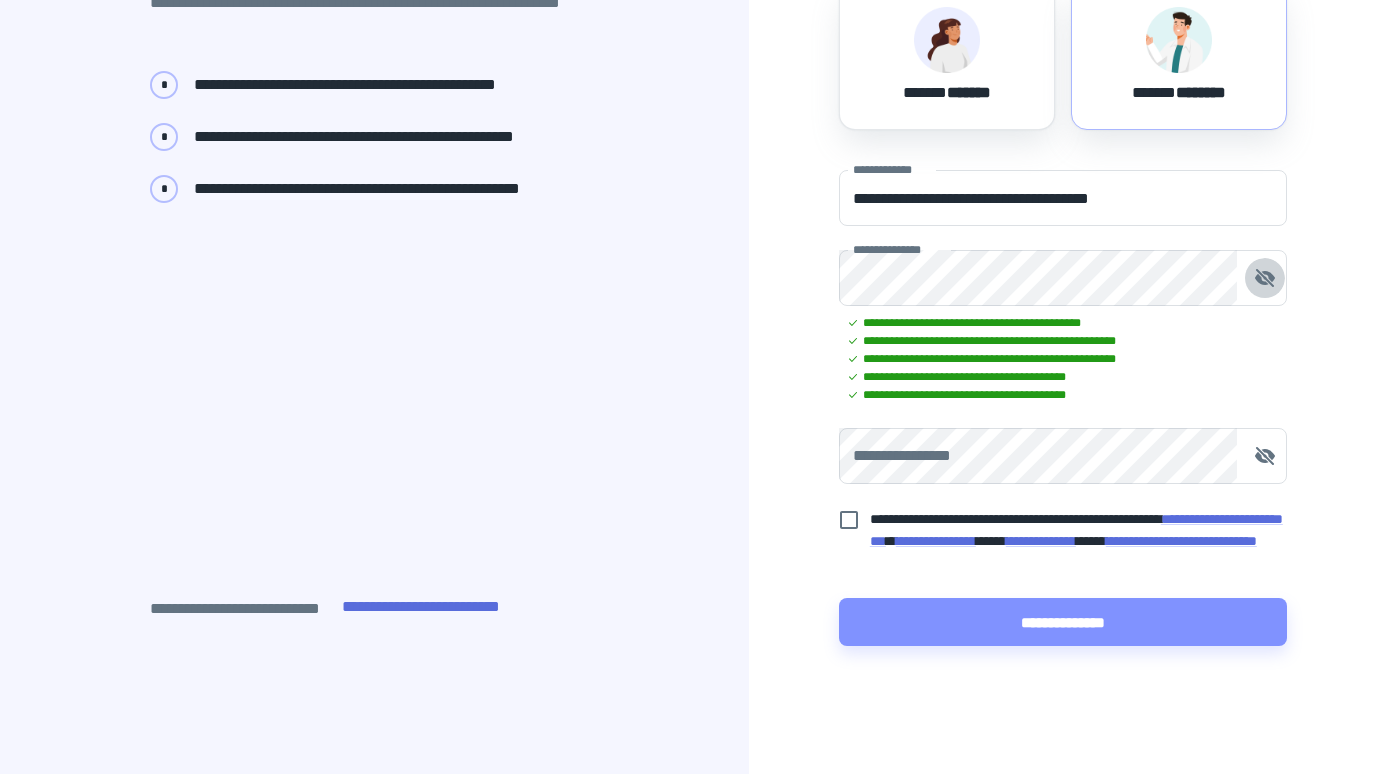 click 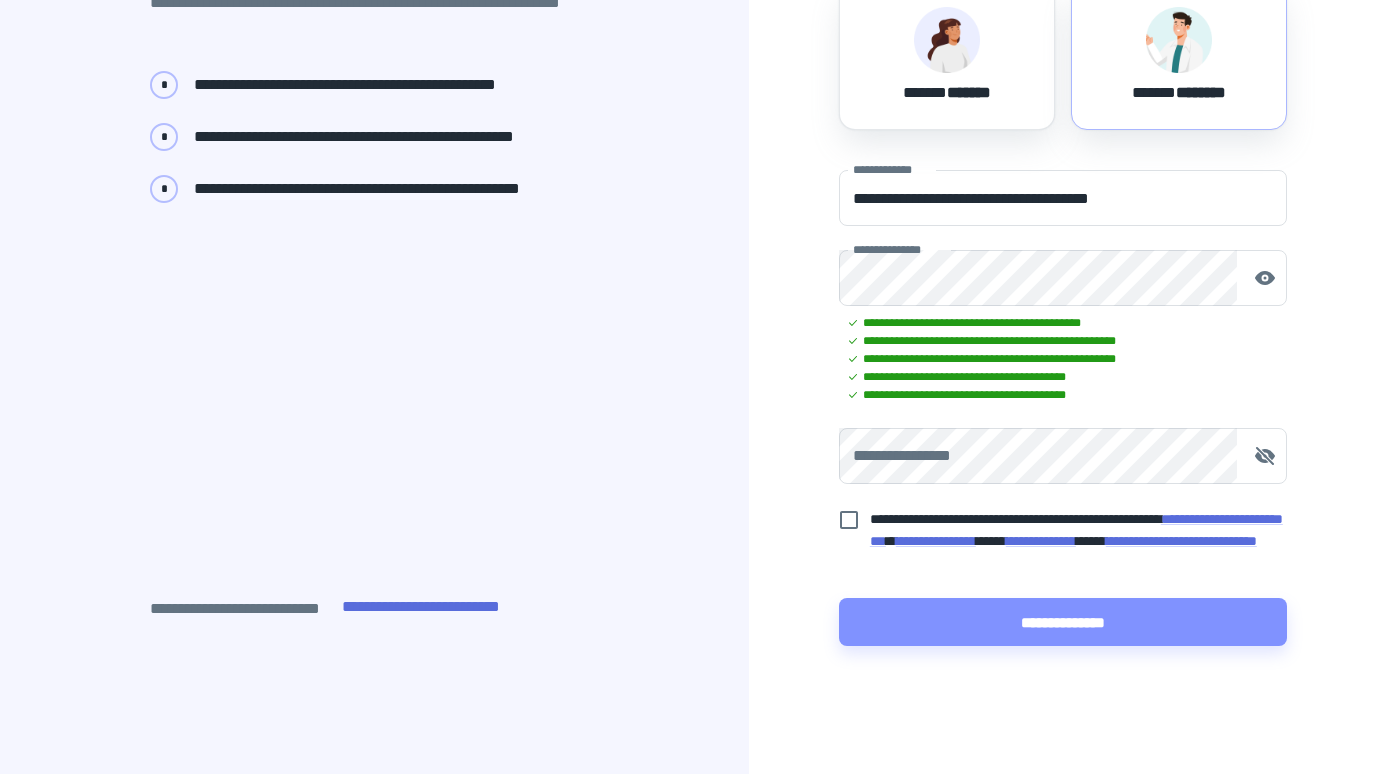 click on "**********" at bounding box center [1063, 198] 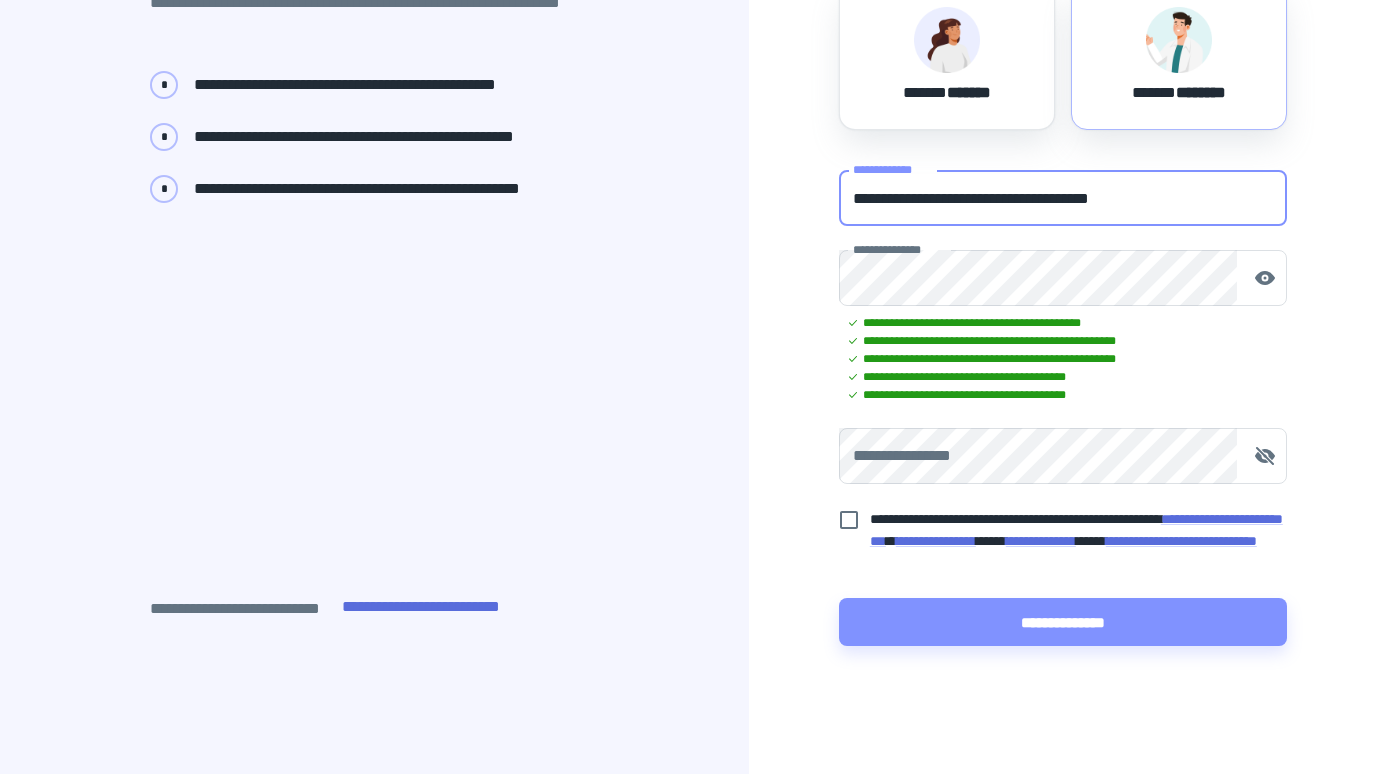 click on "**********" at bounding box center [1063, 198] 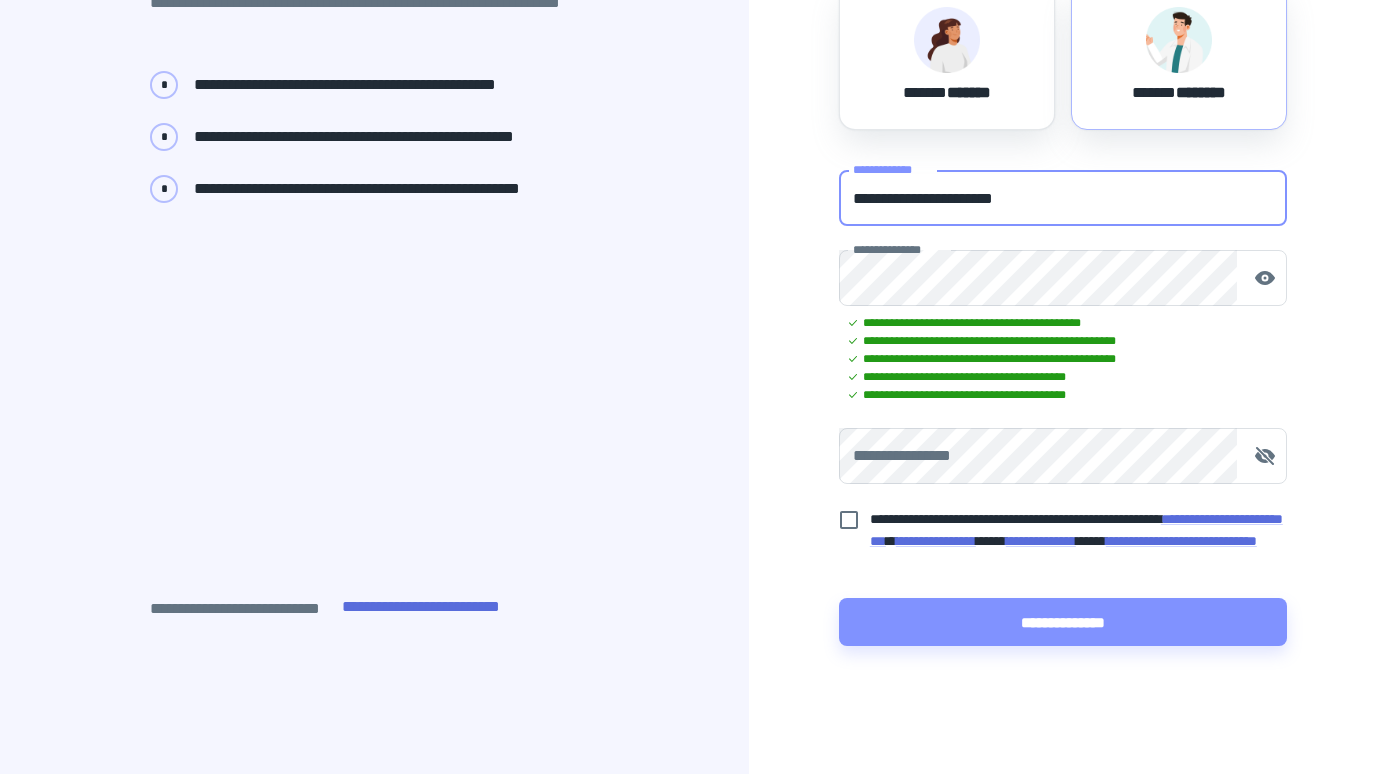 scroll, scrollTop: 242, scrollLeft: 0, axis: vertical 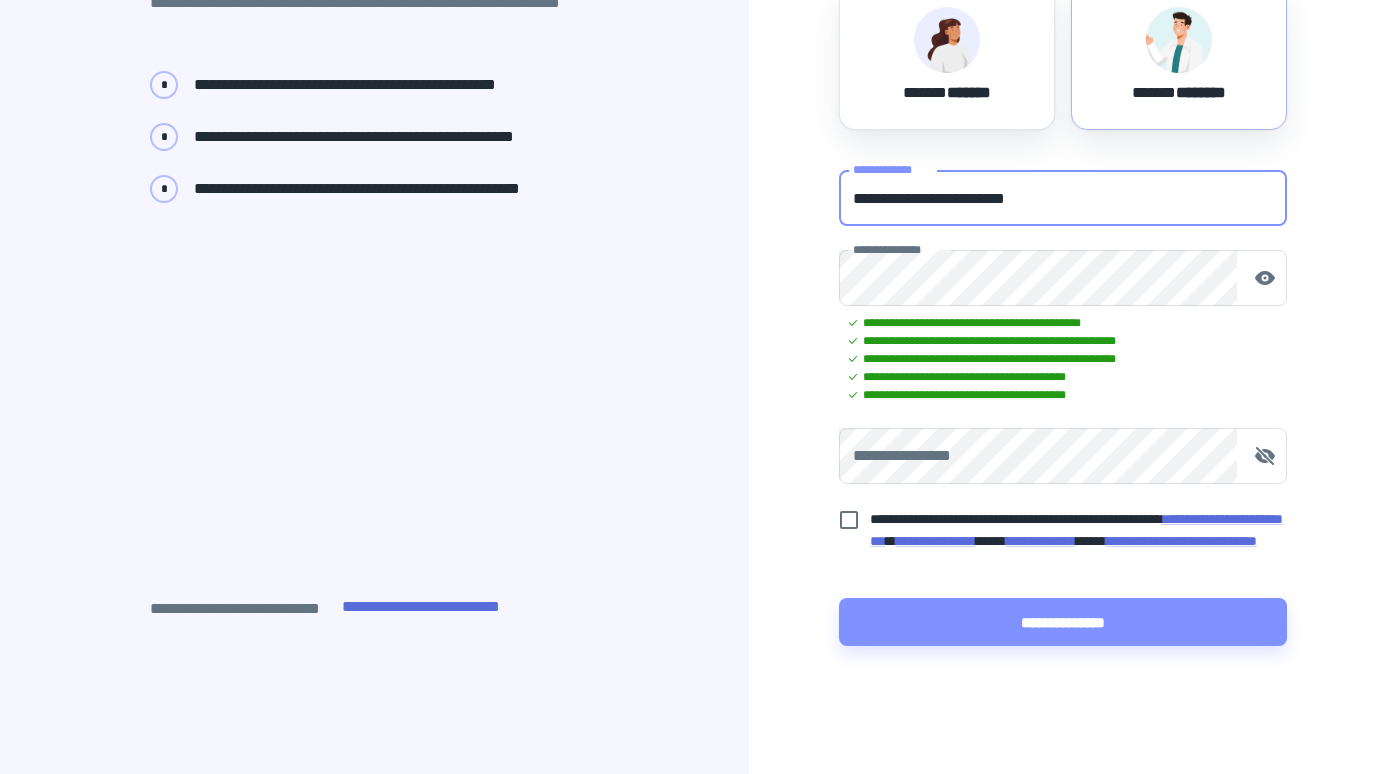 type on "**********" 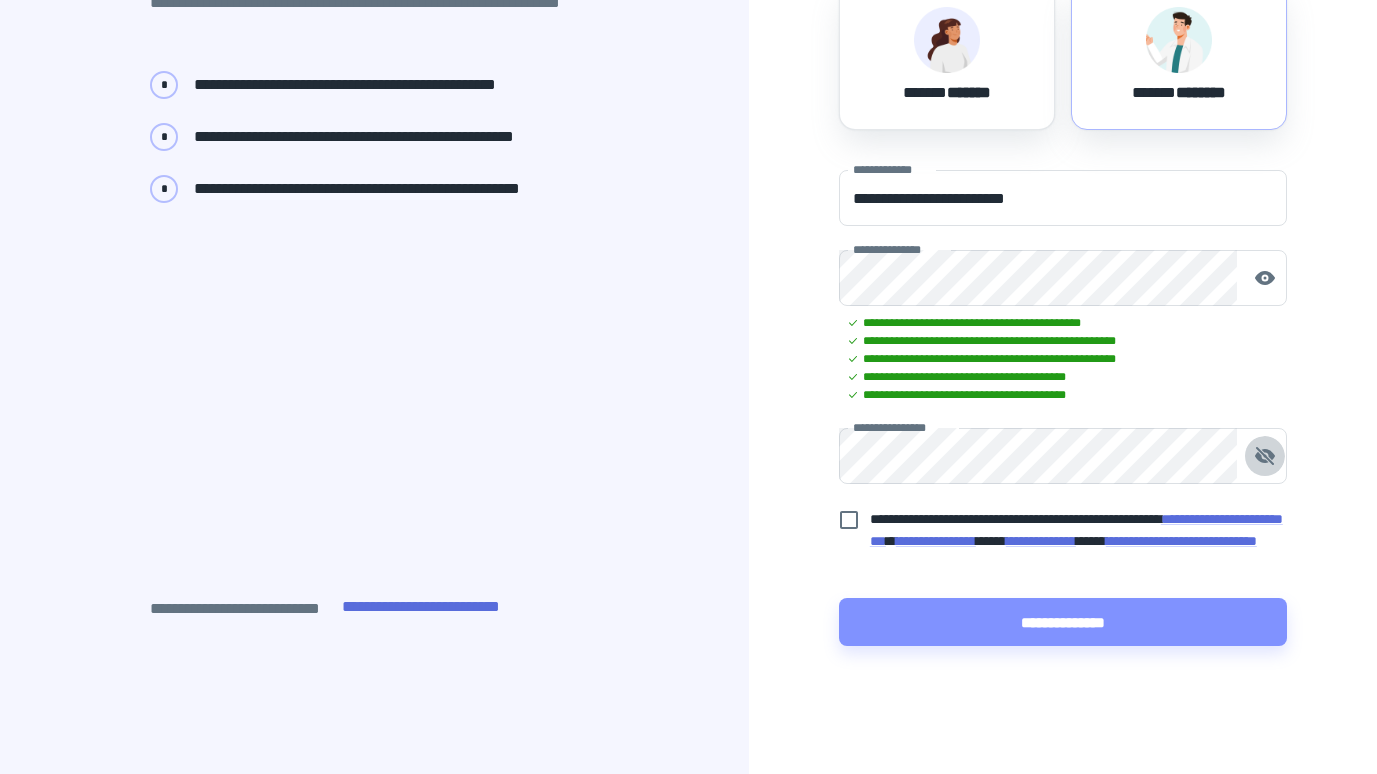 click 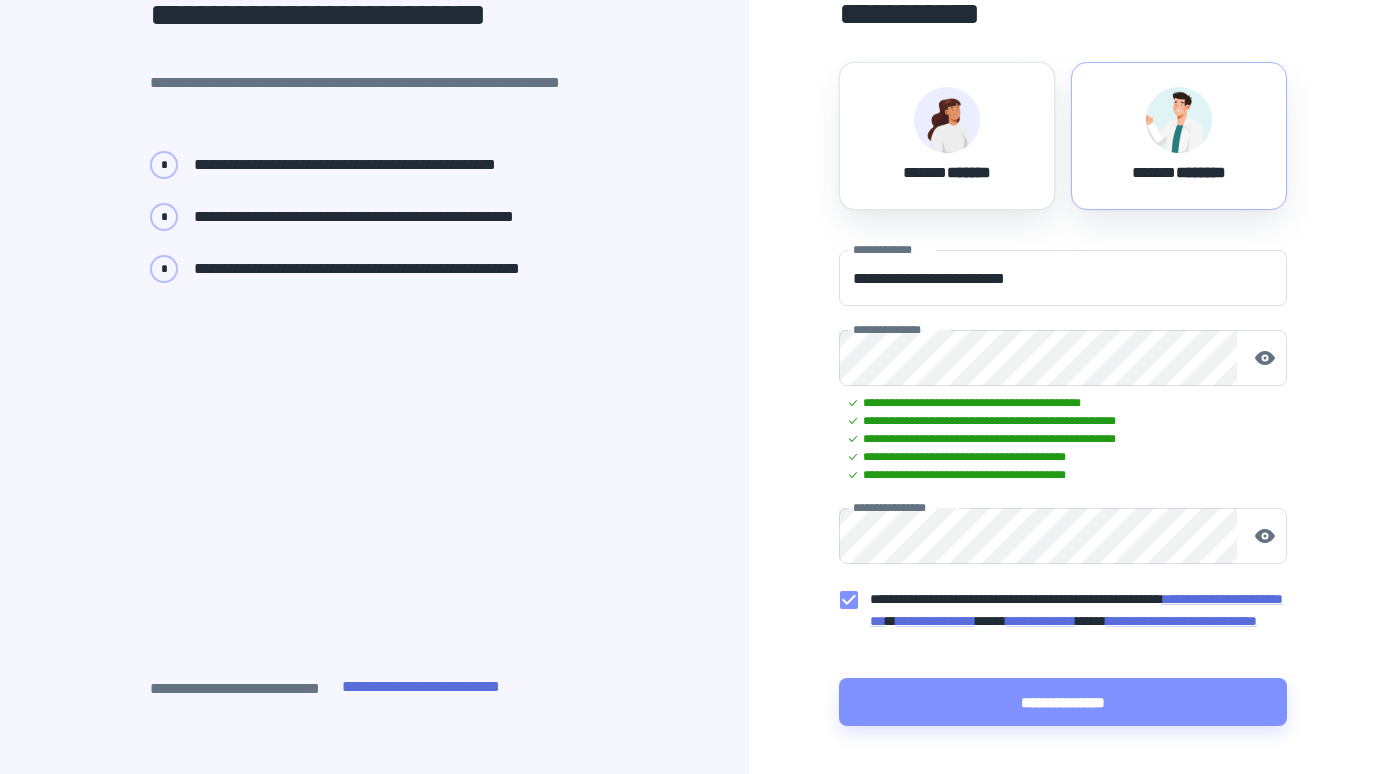 scroll, scrollTop: 242, scrollLeft: 0, axis: vertical 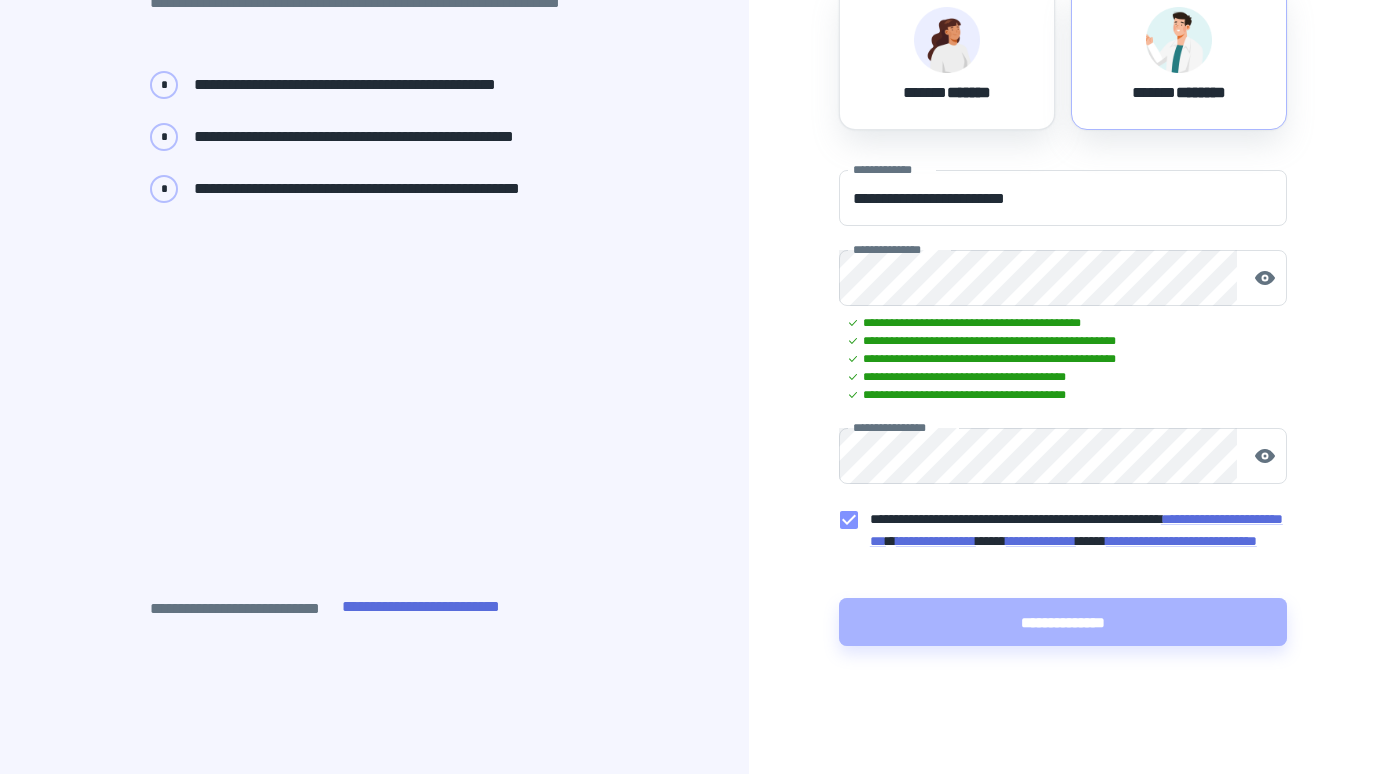 click on "**********" at bounding box center [1063, 622] 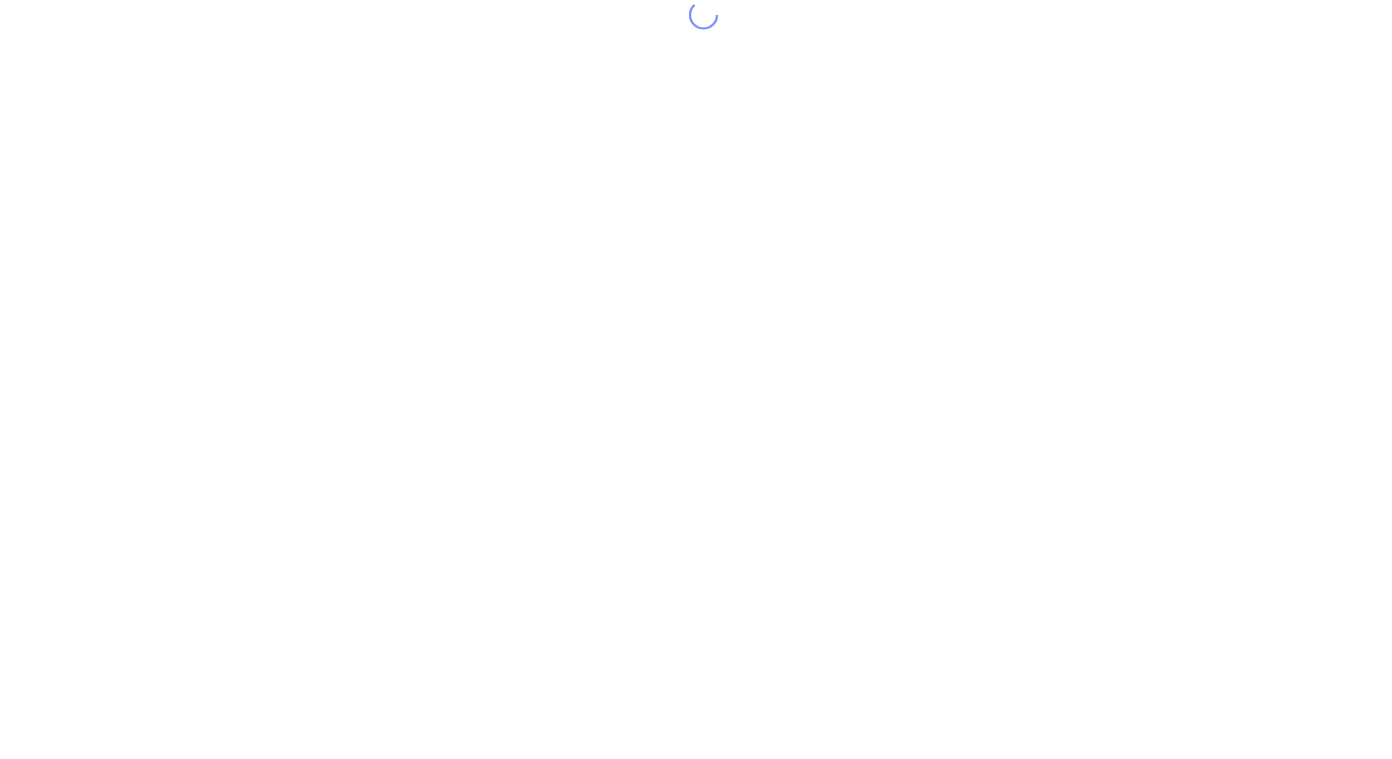 scroll, scrollTop: 0, scrollLeft: 0, axis: both 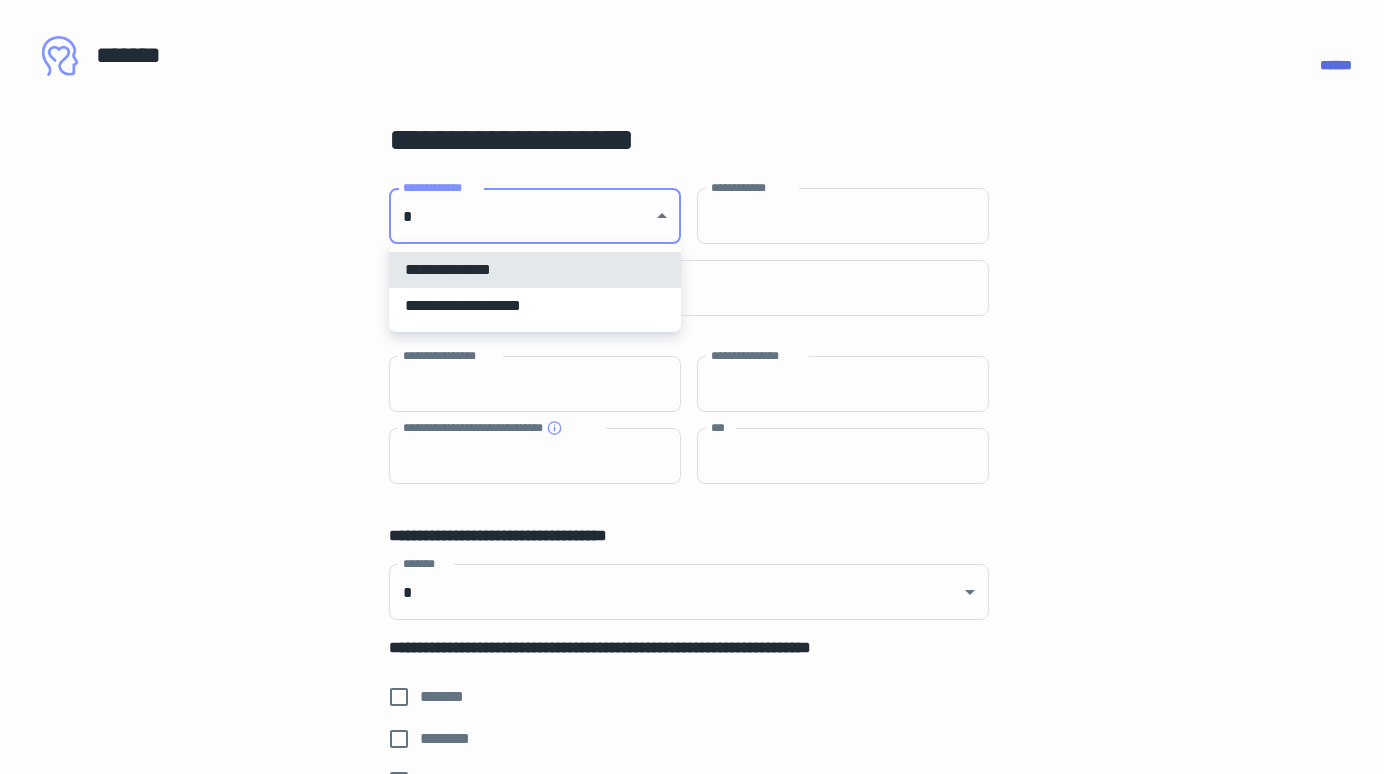 click on "**********" at bounding box center (696, 387) 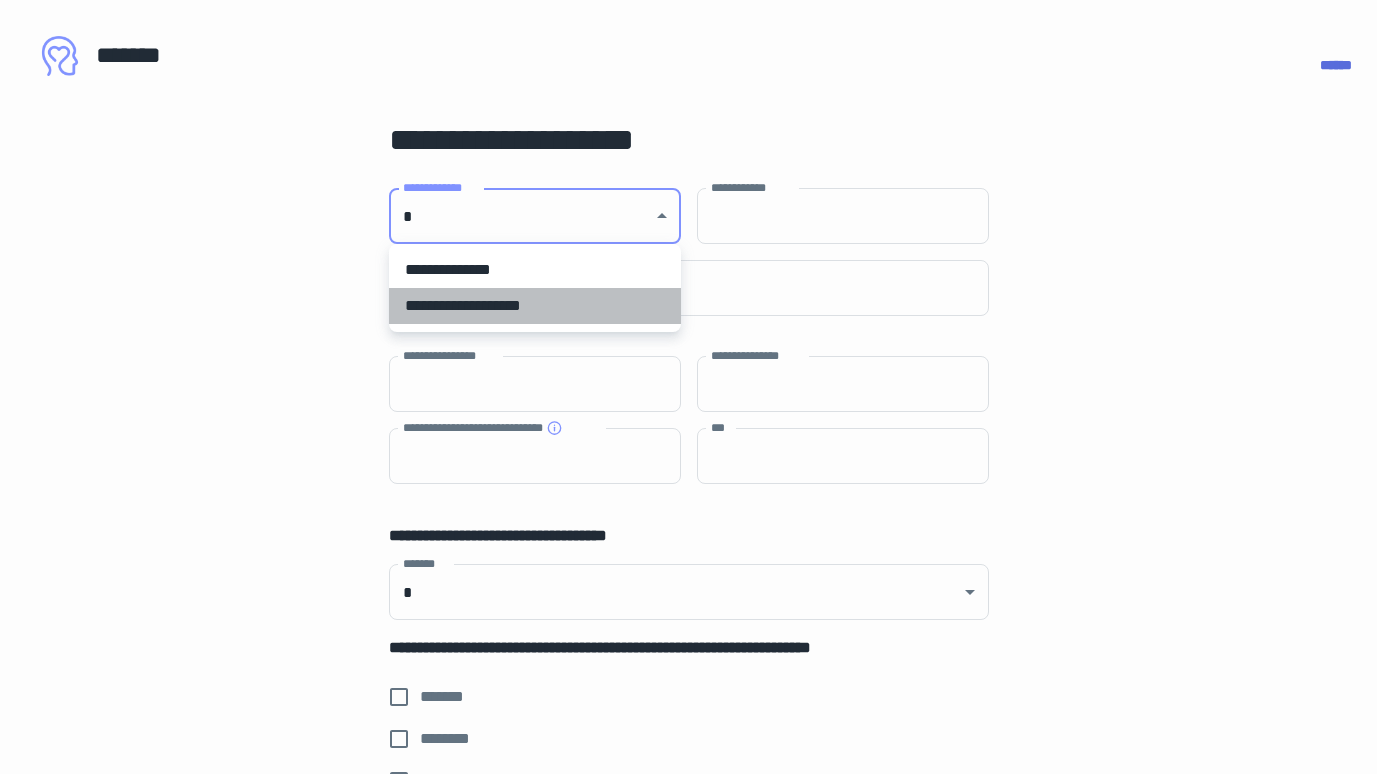 click on "**********" at bounding box center (535, 306) 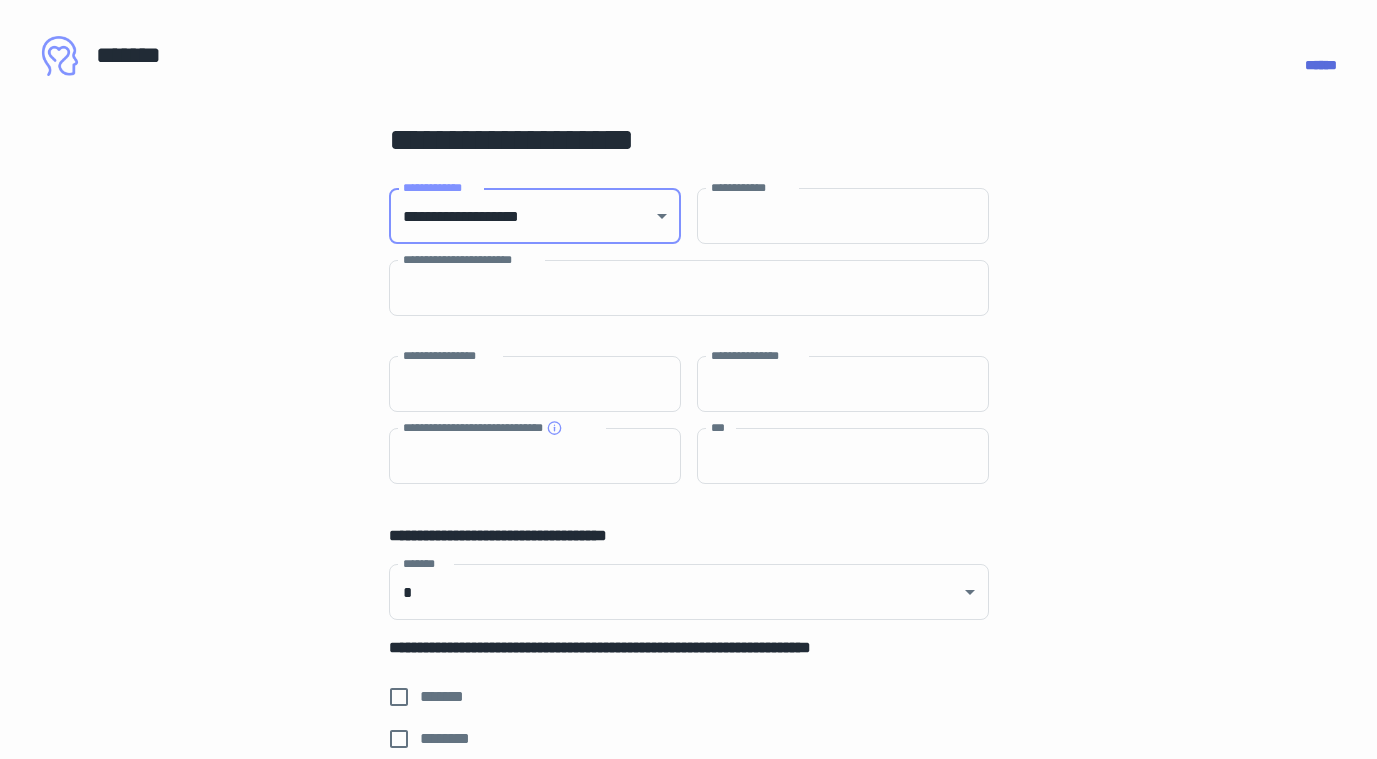 type on "**********" 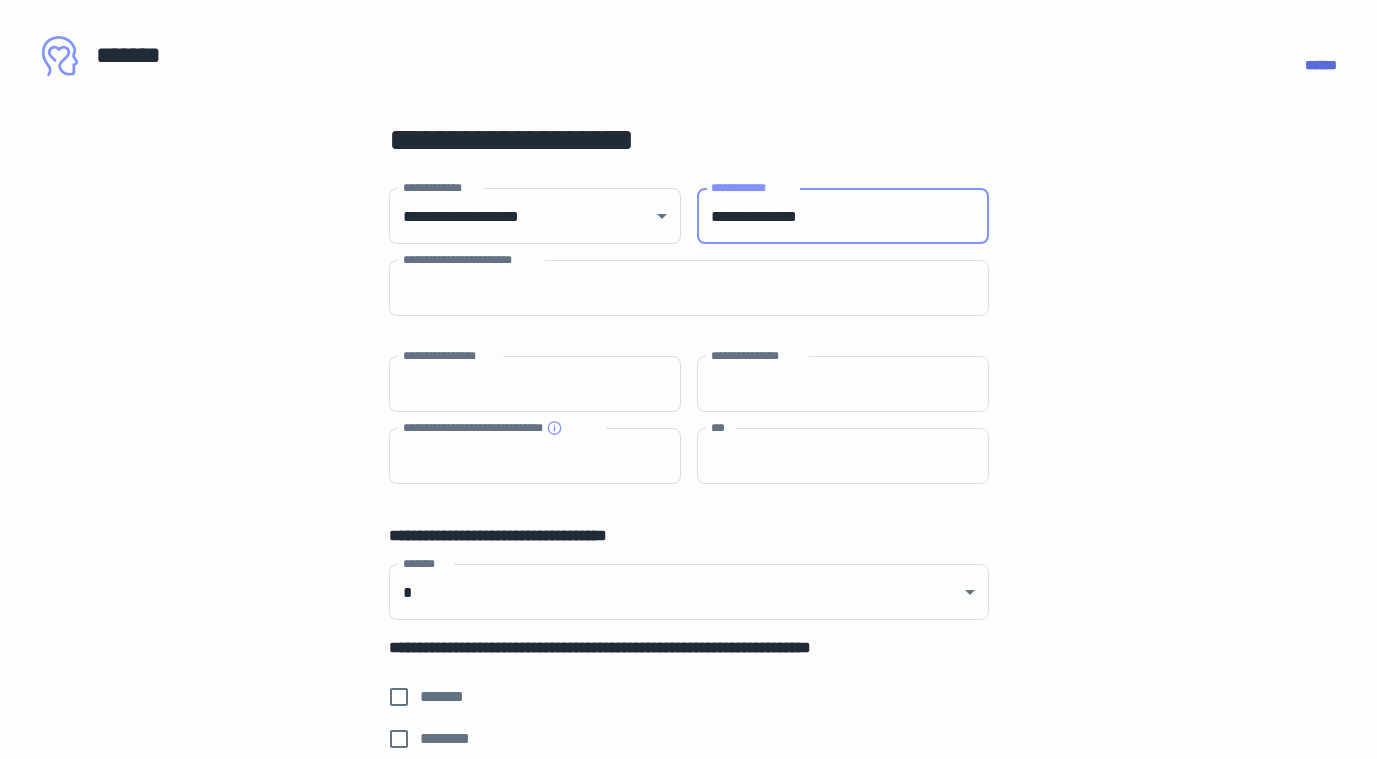 click on "**********" at bounding box center (843, 216) 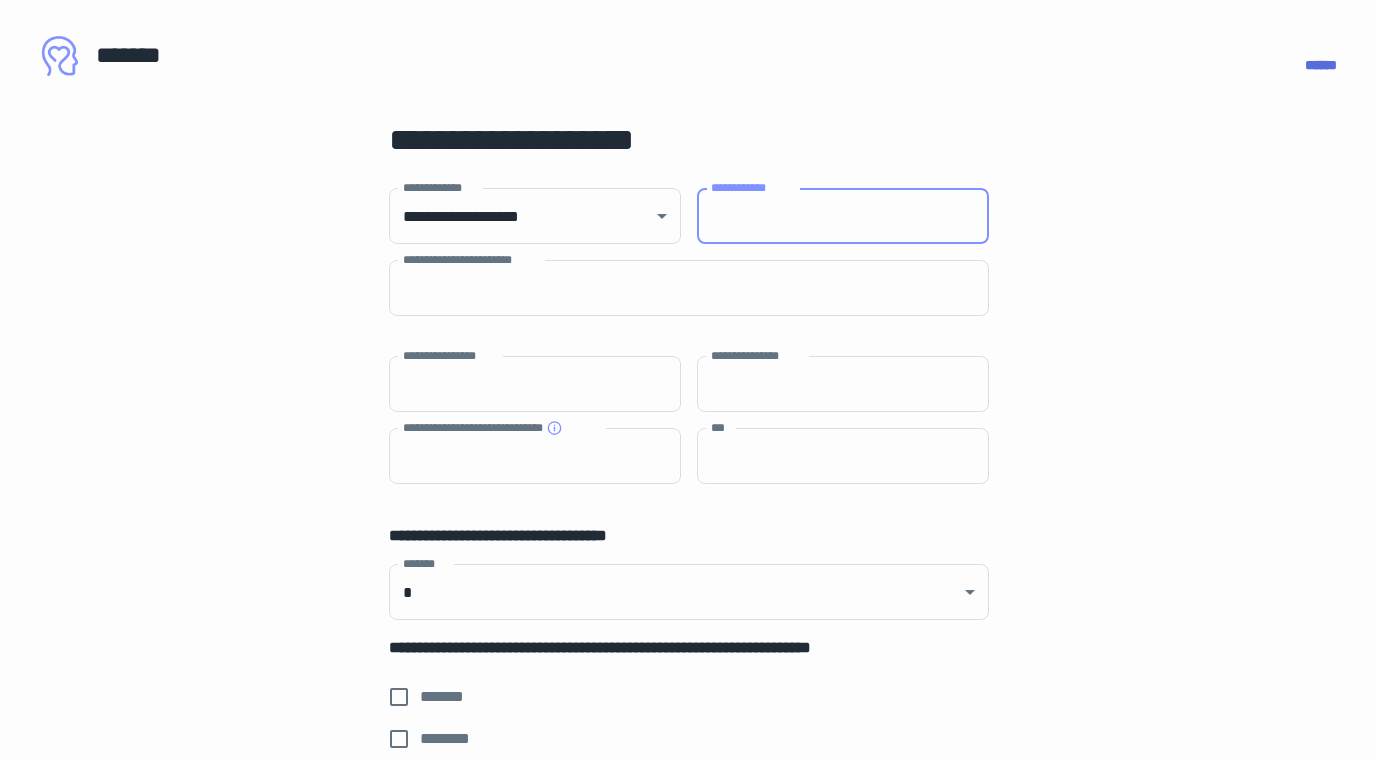 click on "**********" at bounding box center [689, 288] 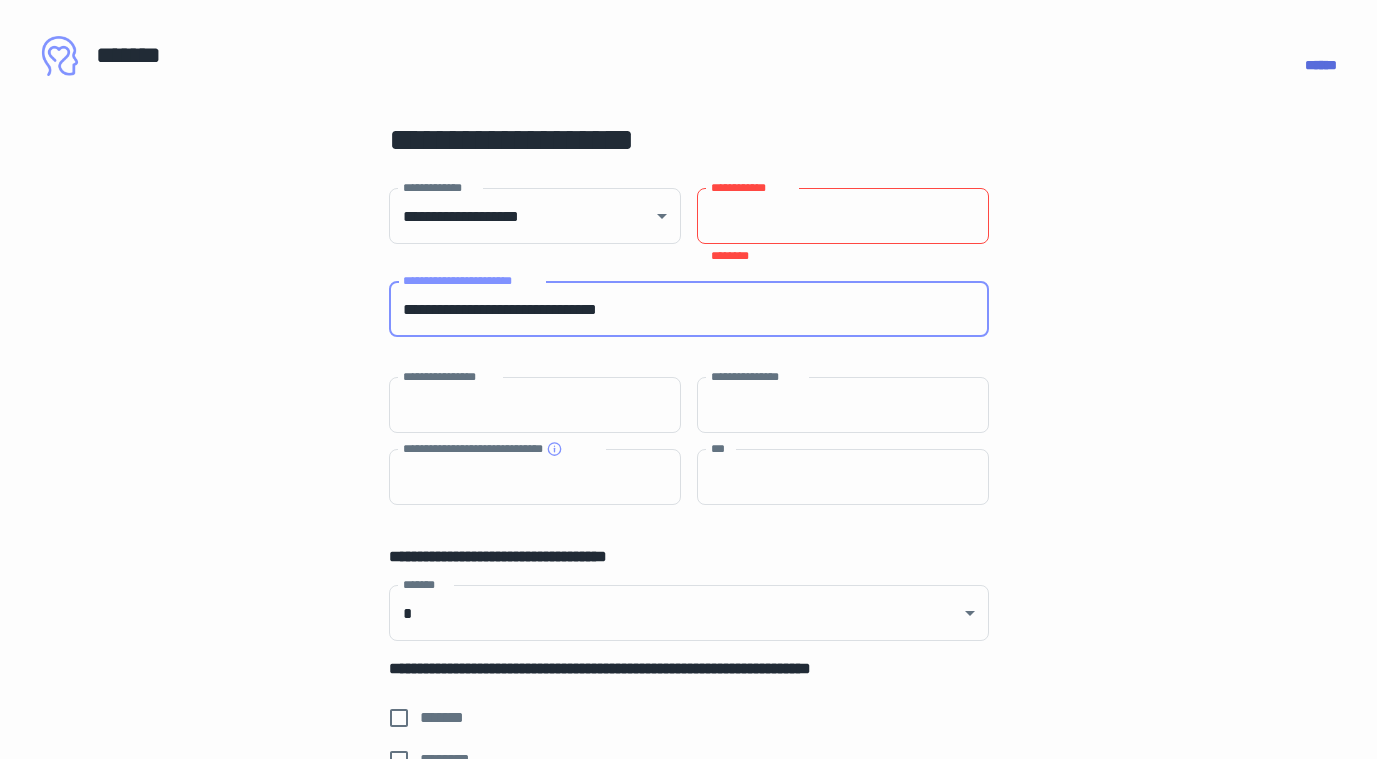 type on "**********" 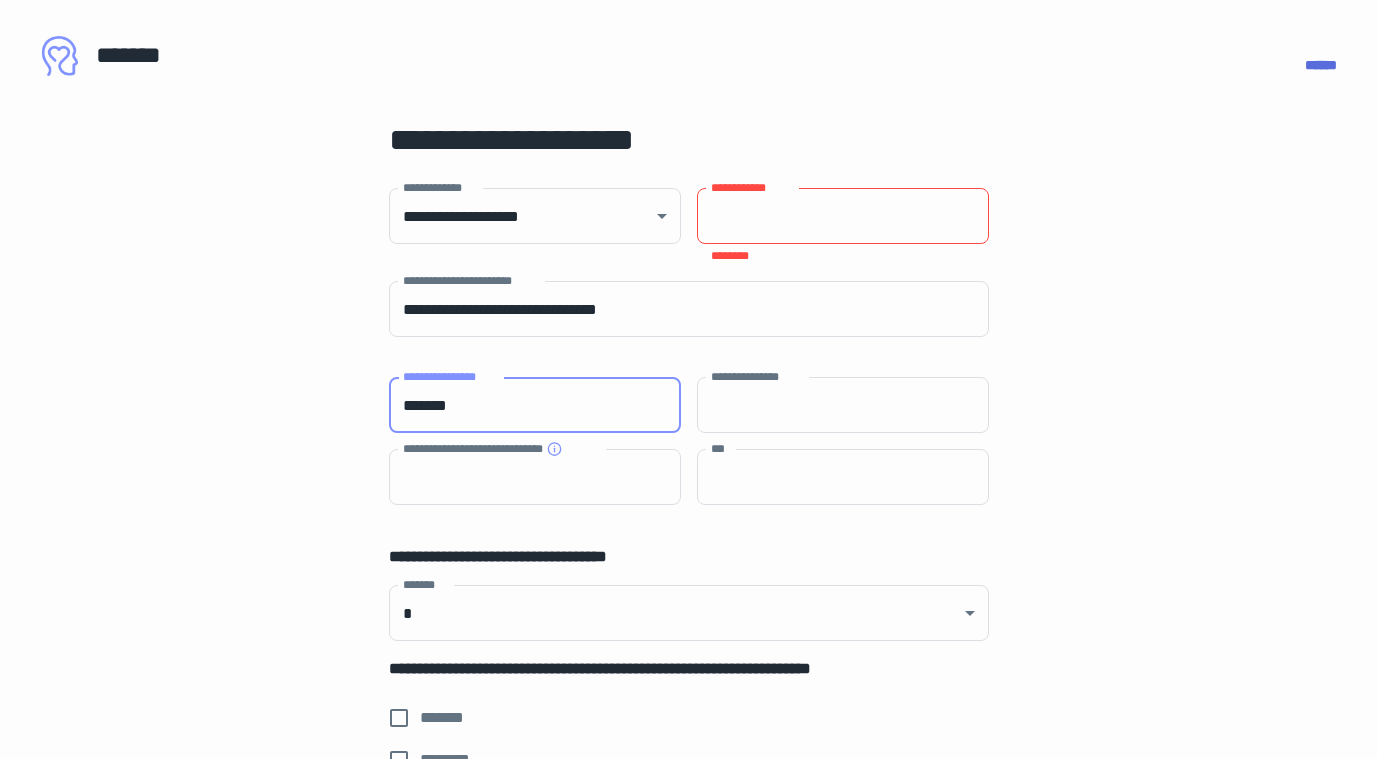 type on "*******" 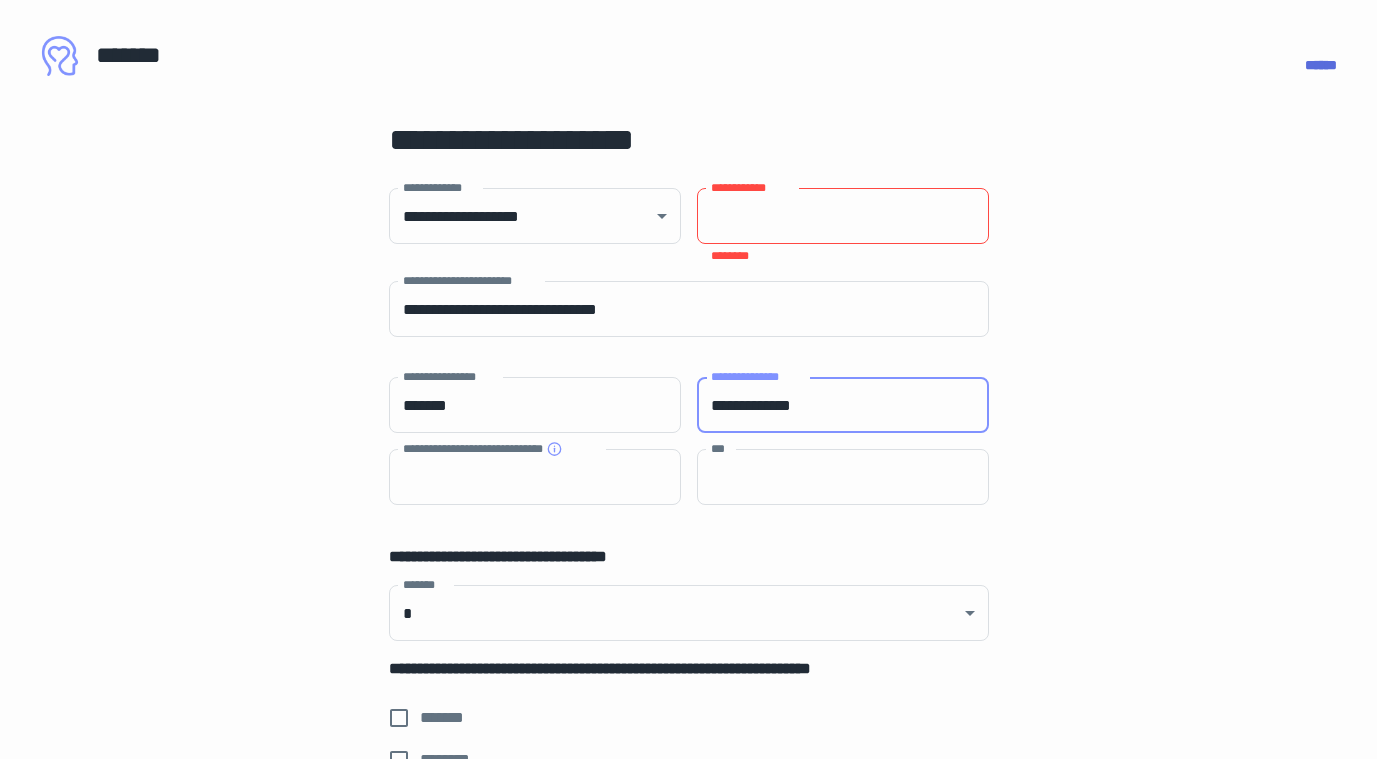 type on "**********" 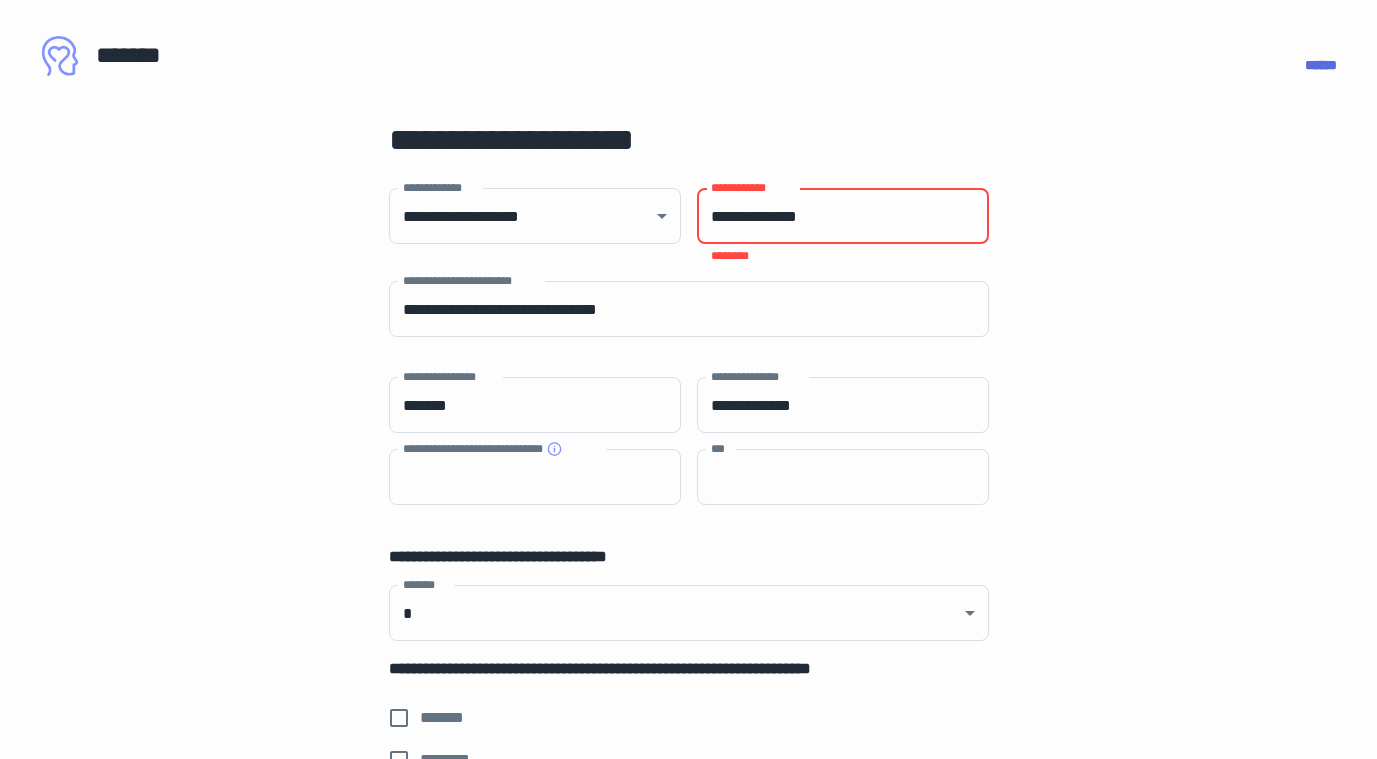 click on "**********" at bounding box center [843, 216] 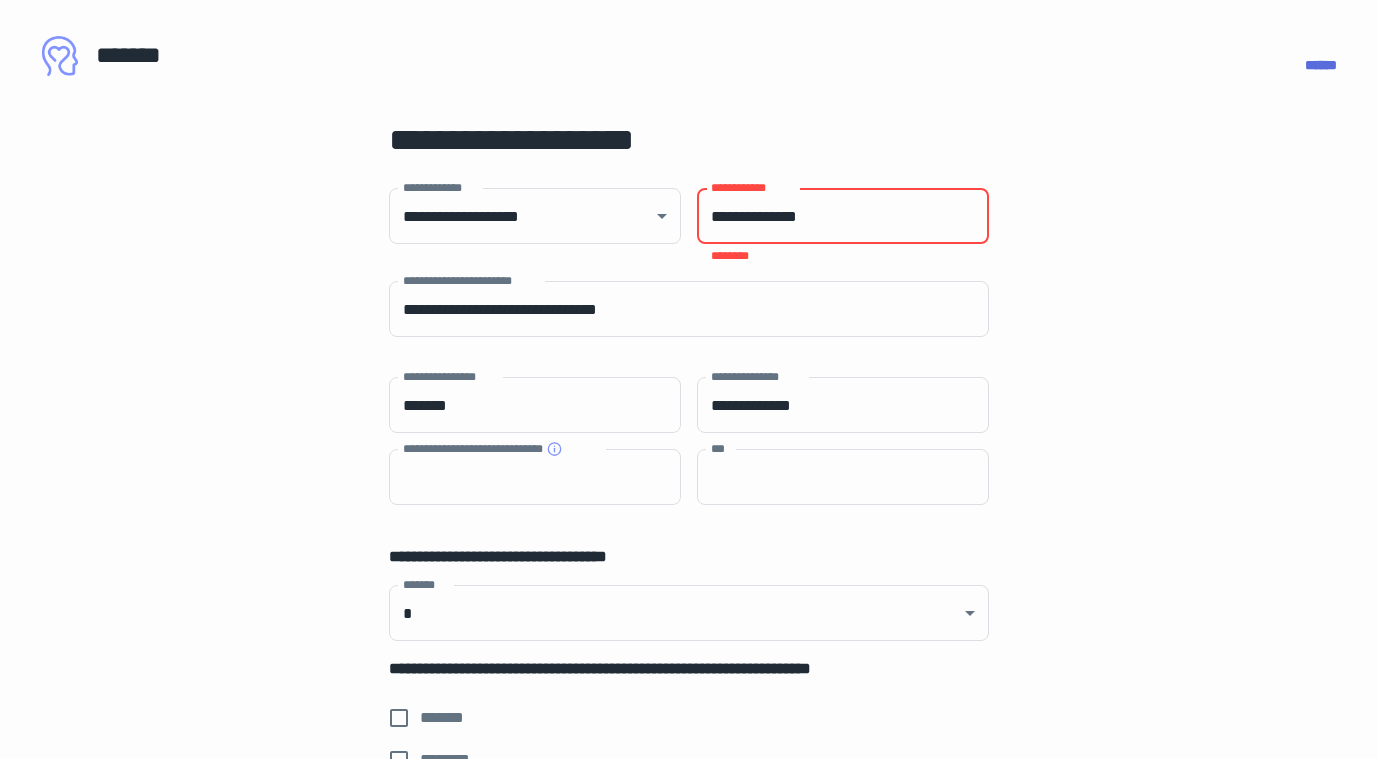 type on "**********" 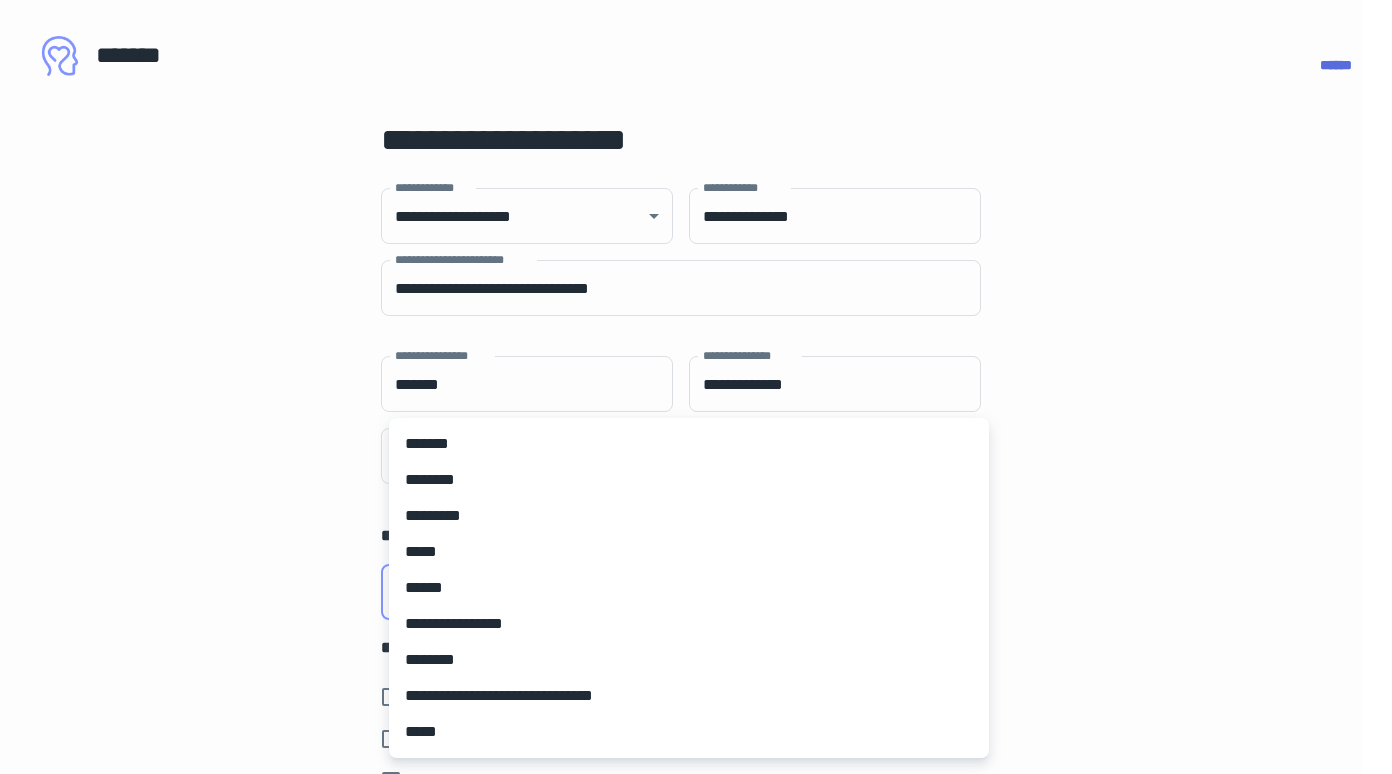 click on "**********" at bounding box center (688, 379) 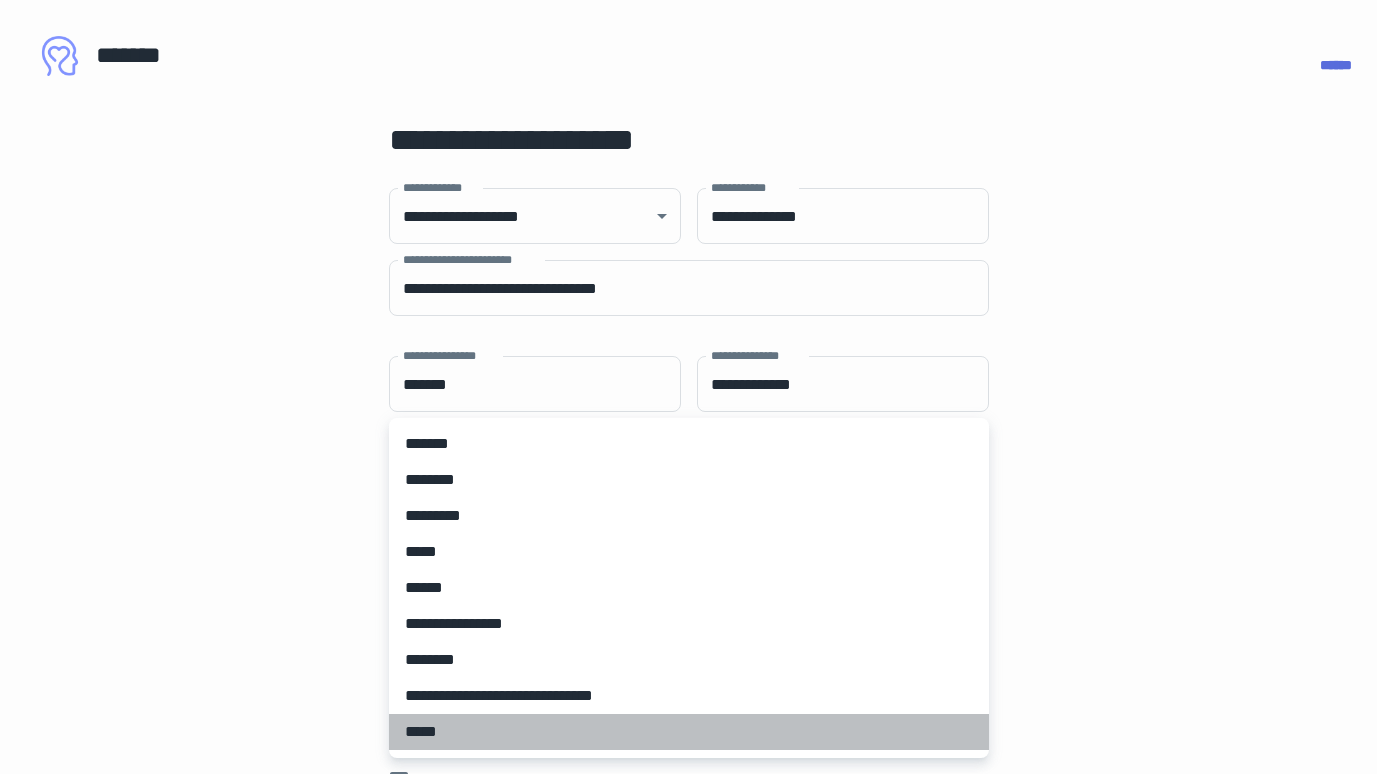 click on "*****" at bounding box center [689, 732] 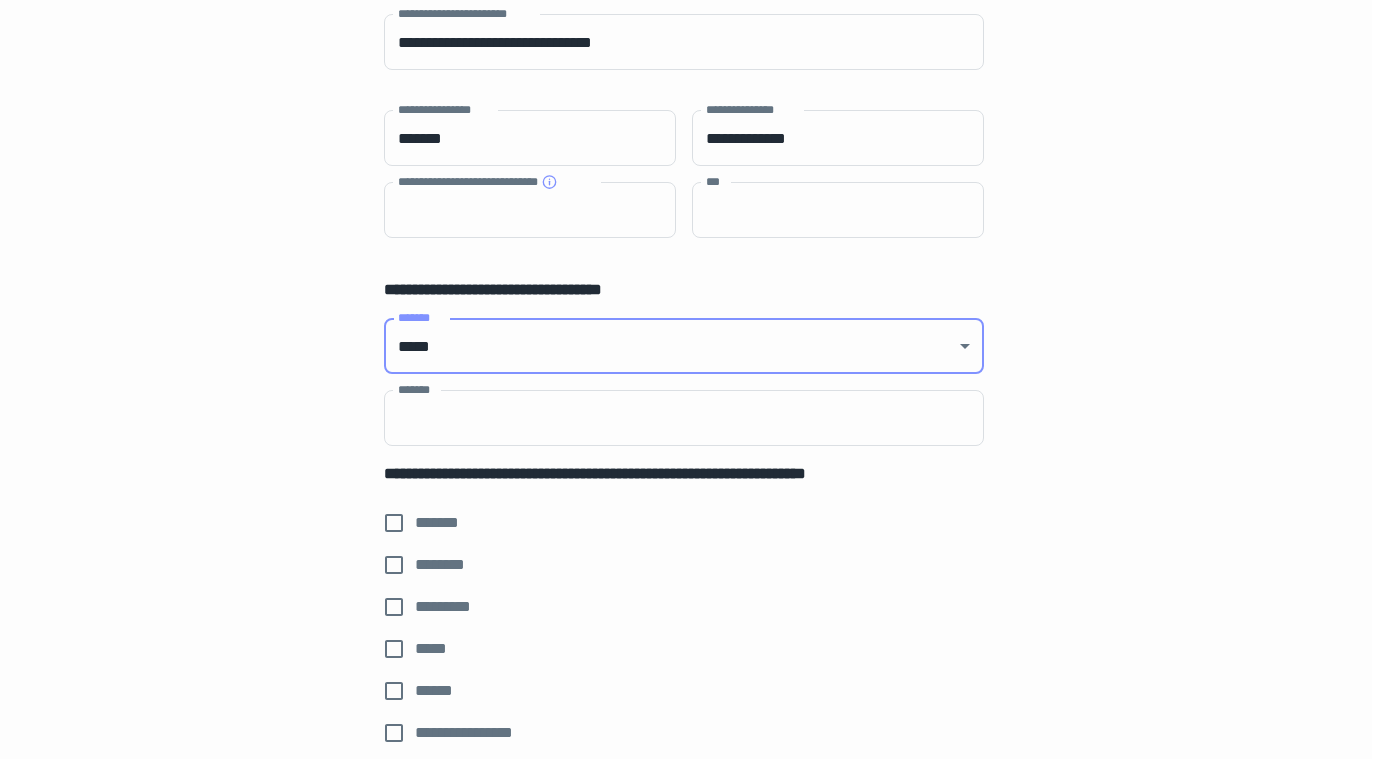 scroll, scrollTop: 248, scrollLeft: 5, axis: both 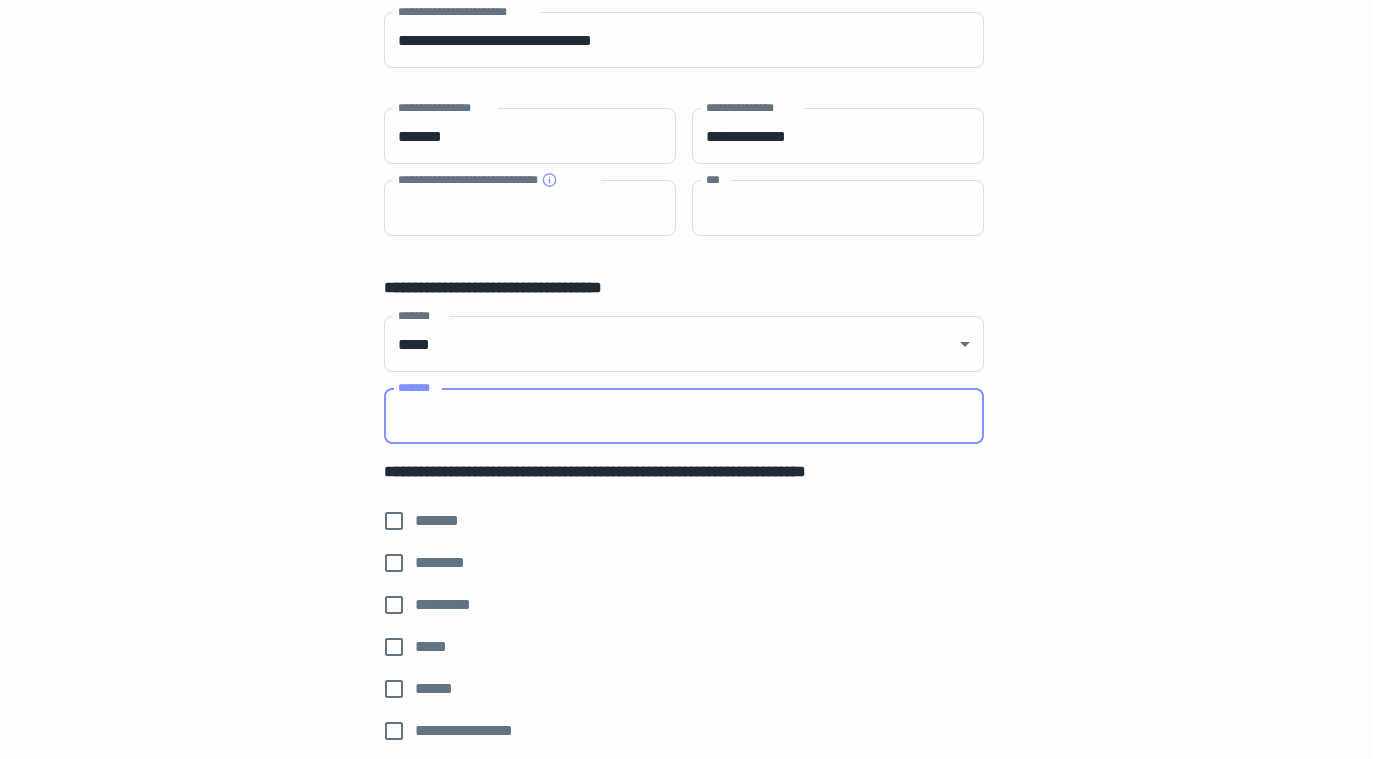 click on "*******" at bounding box center (684, 416) 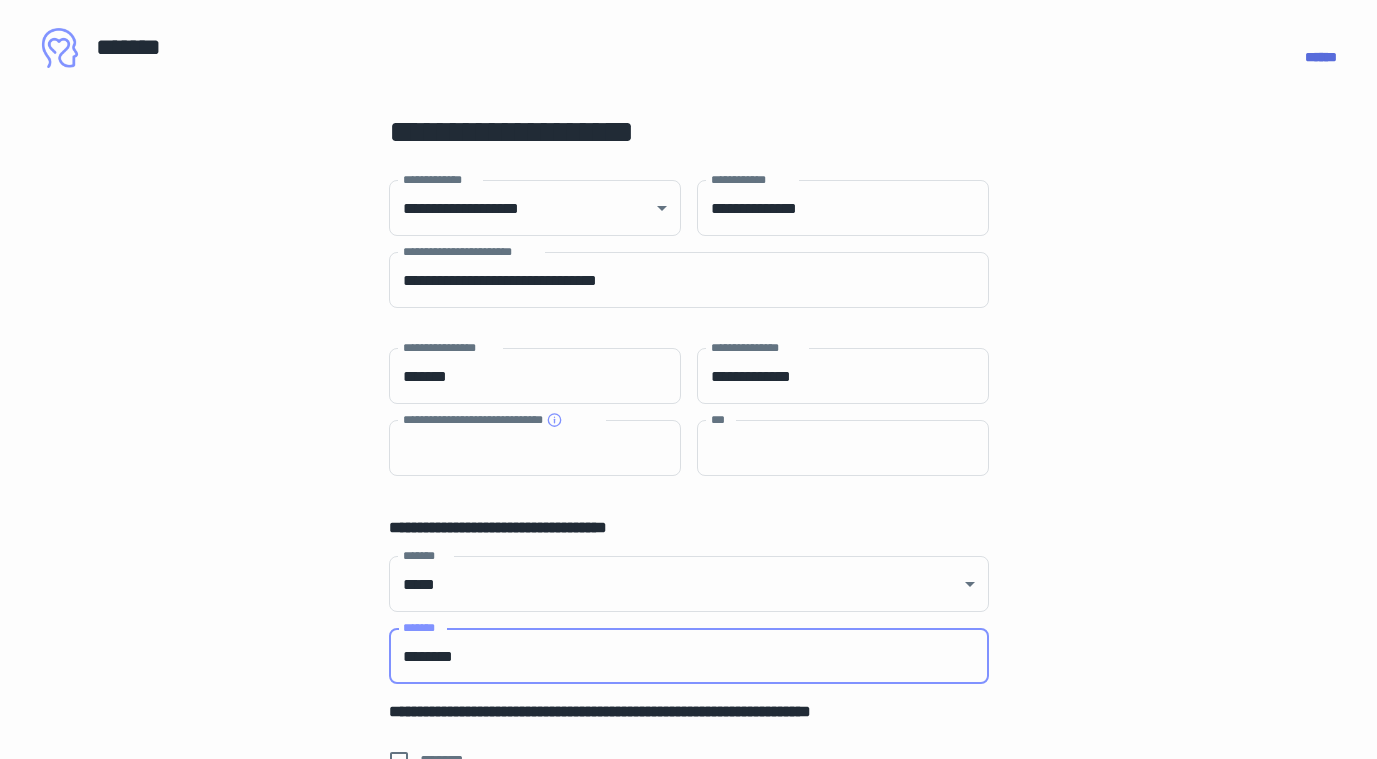 scroll, scrollTop: 7, scrollLeft: 0, axis: vertical 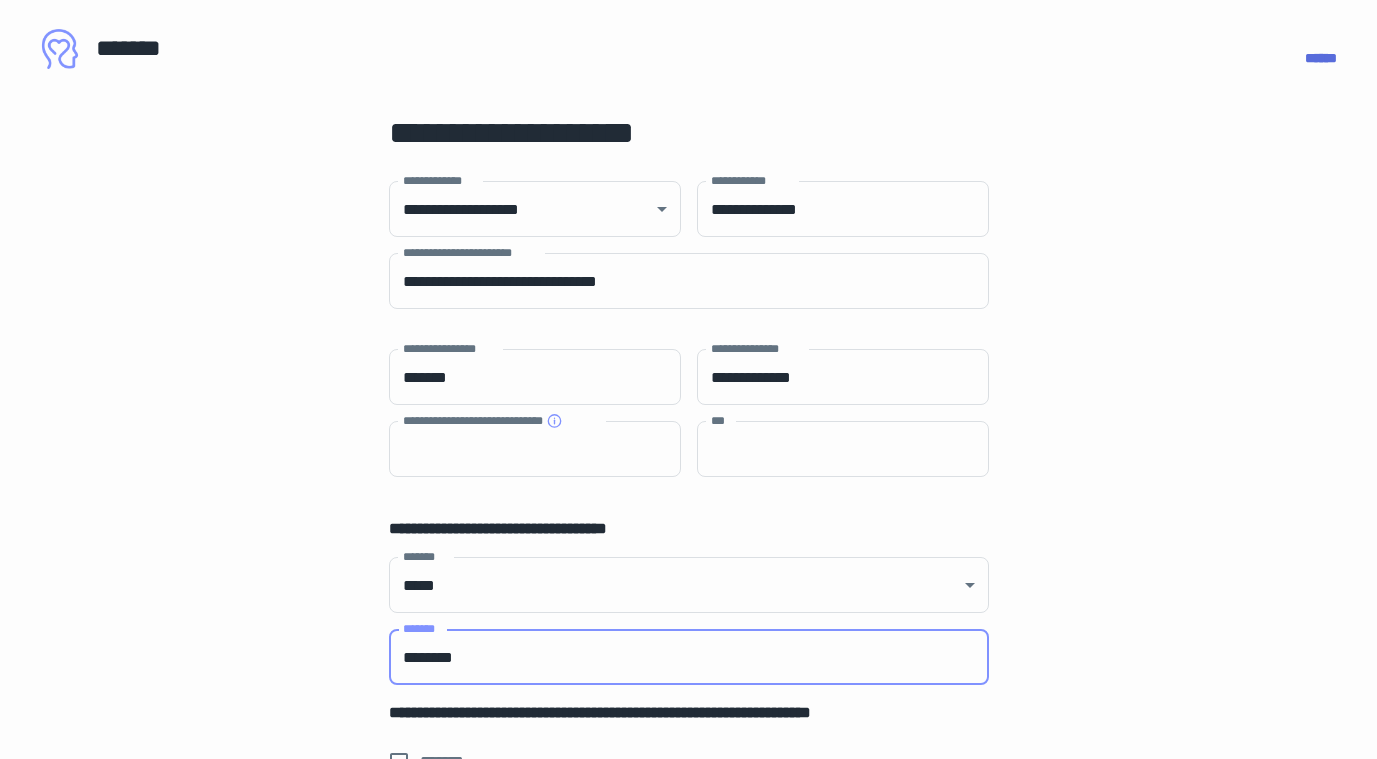 type on "********" 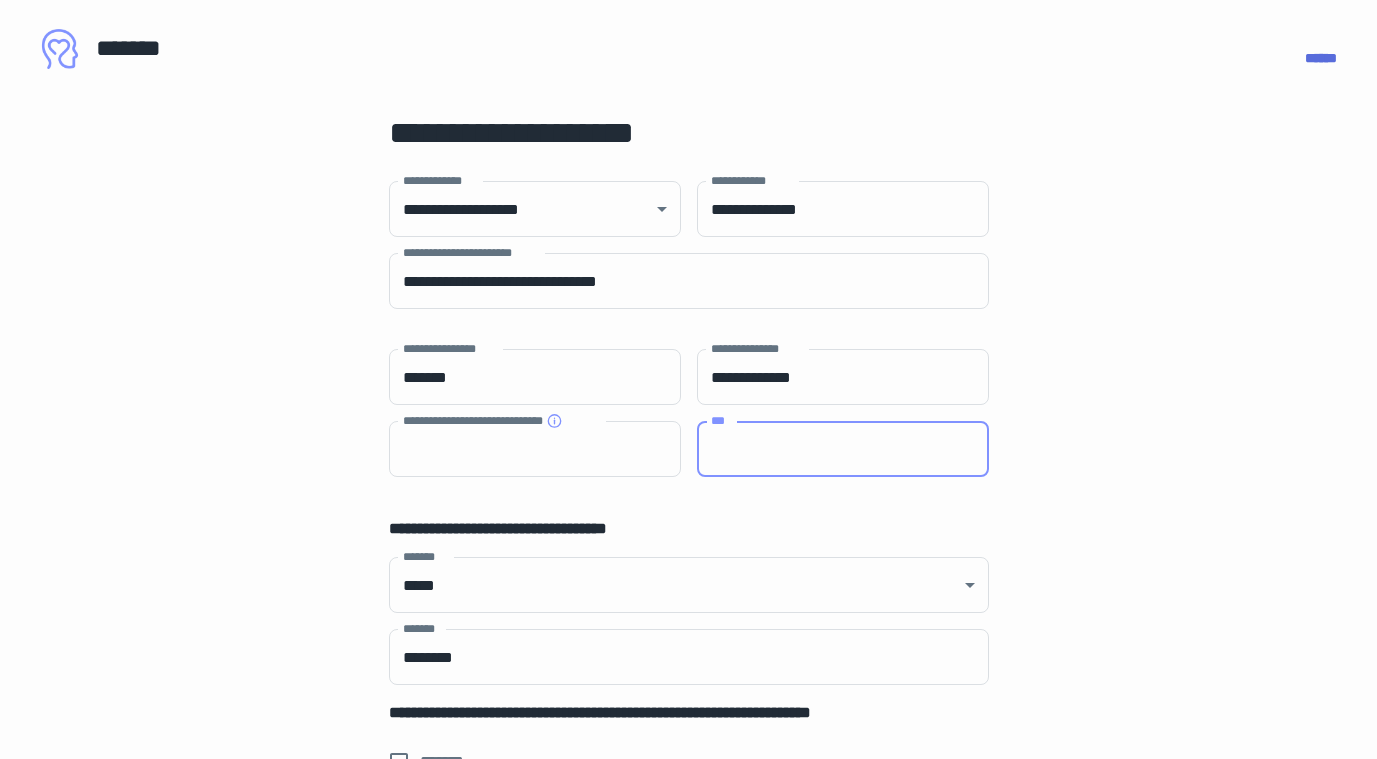 click on "***" at bounding box center (843, 449) 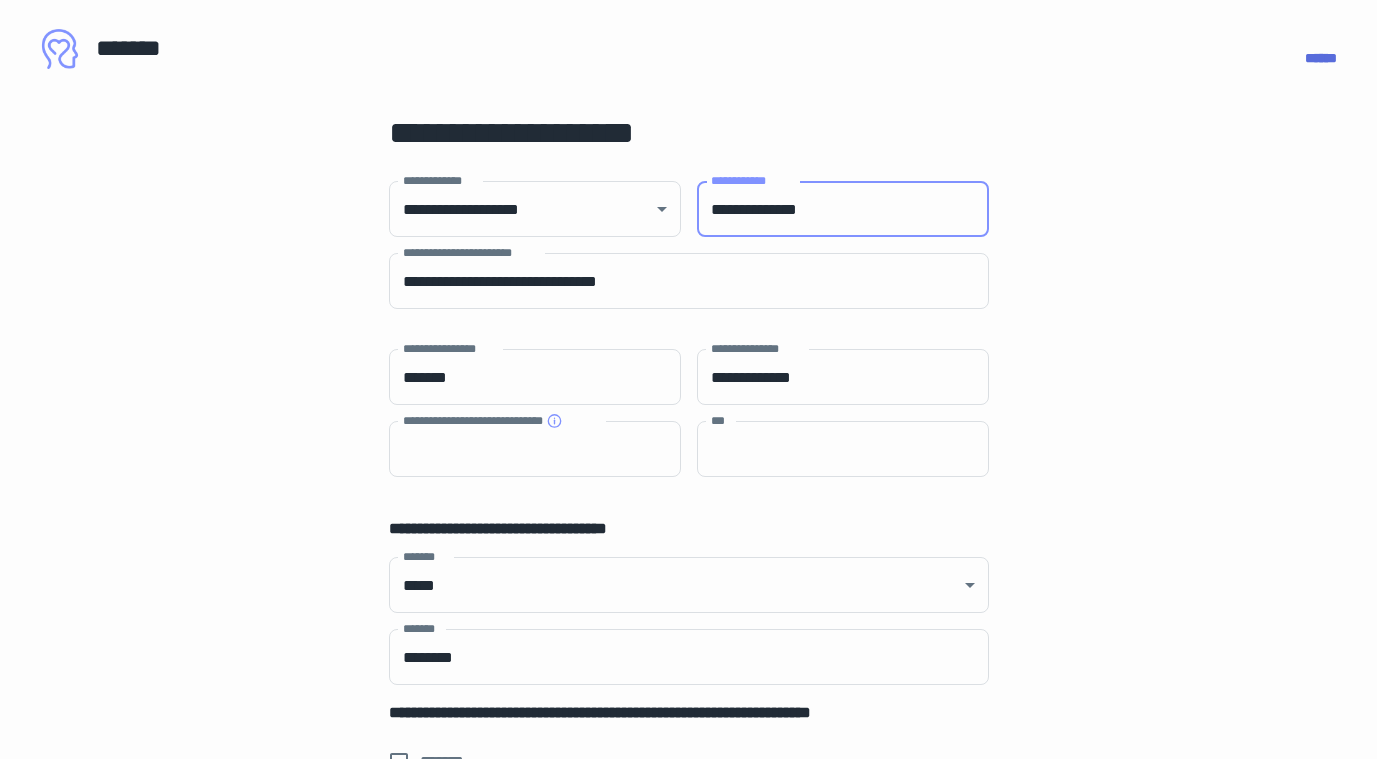 click on "**********" at bounding box center [843, 209] 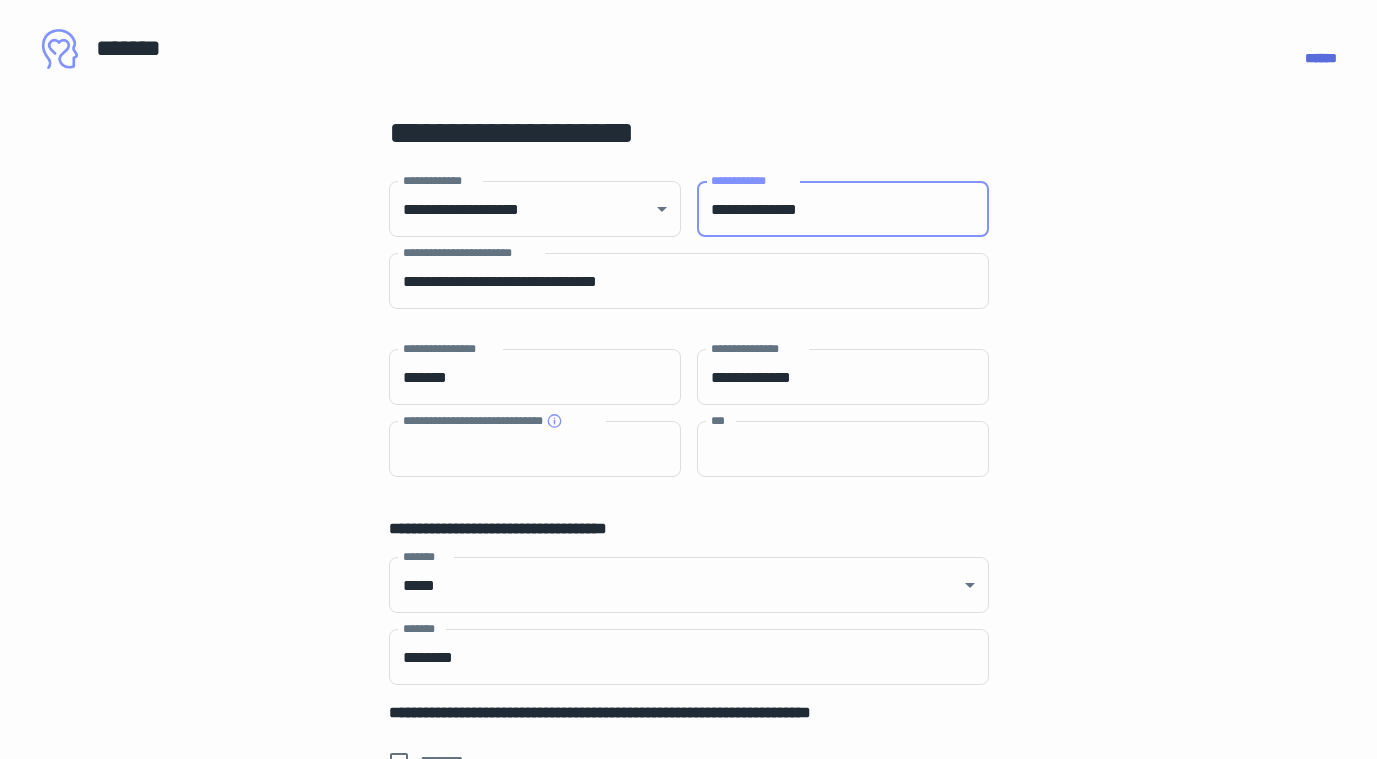 click on "**********" at bounding box center [843, 209] 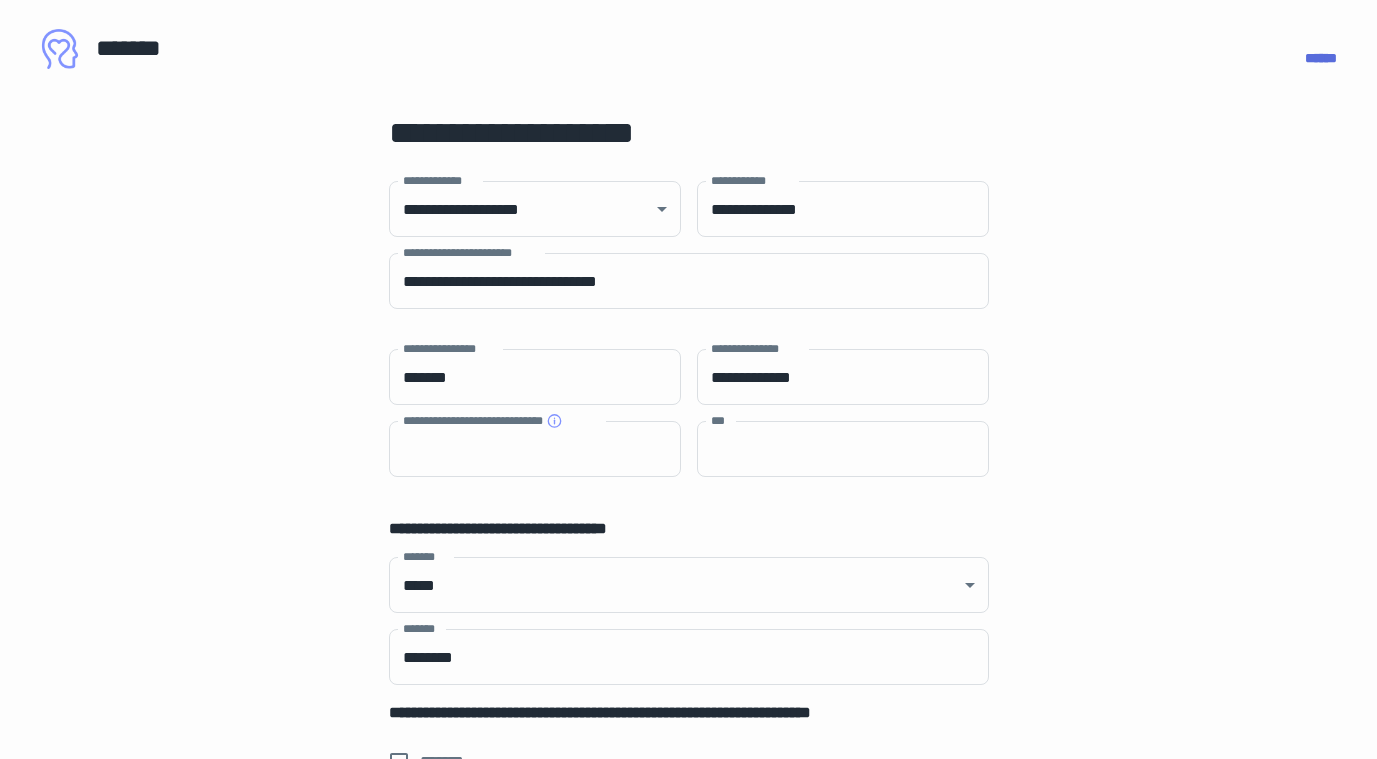 click on "***" at bounding box center [843, 449] 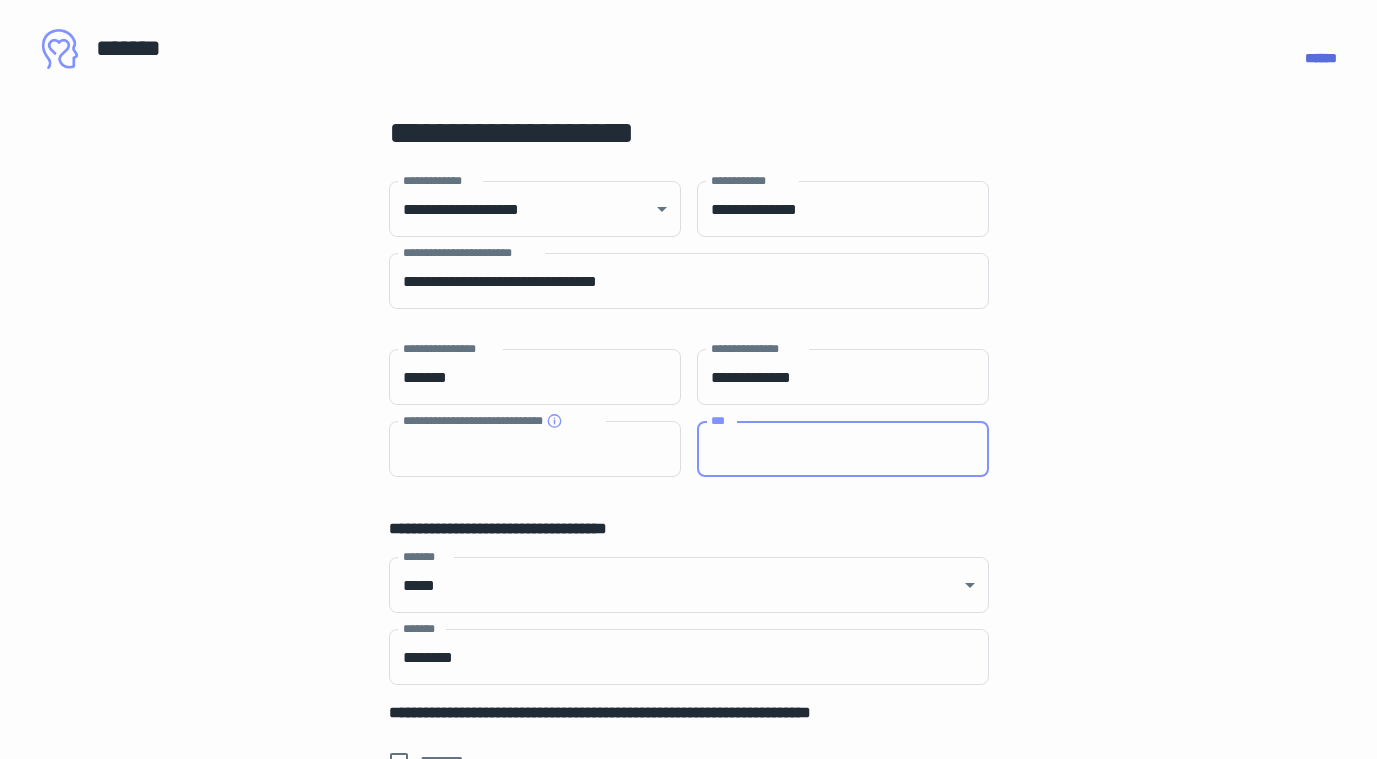 paste on "**********" 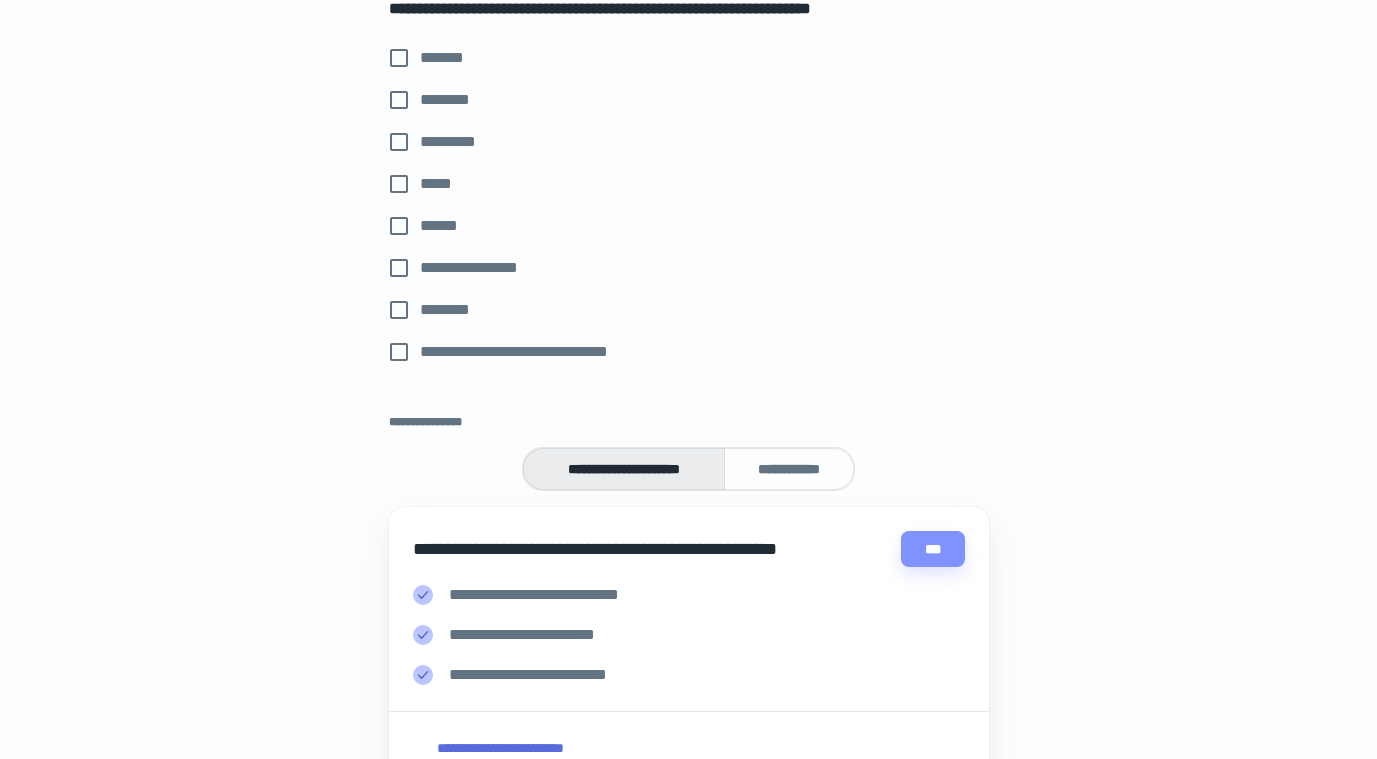 scroll, scrollTop: 972, scrollLeft: 0, axis: vertical 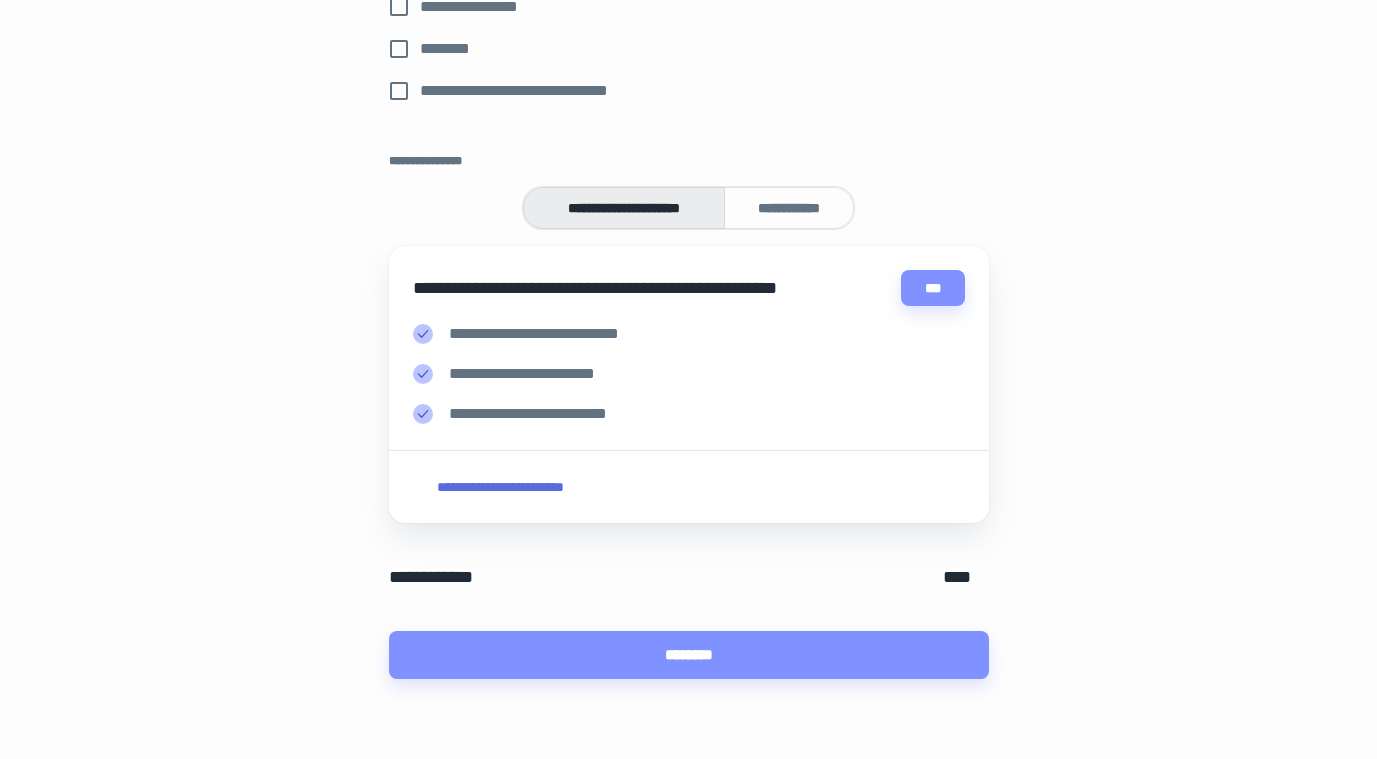 type on "**********" 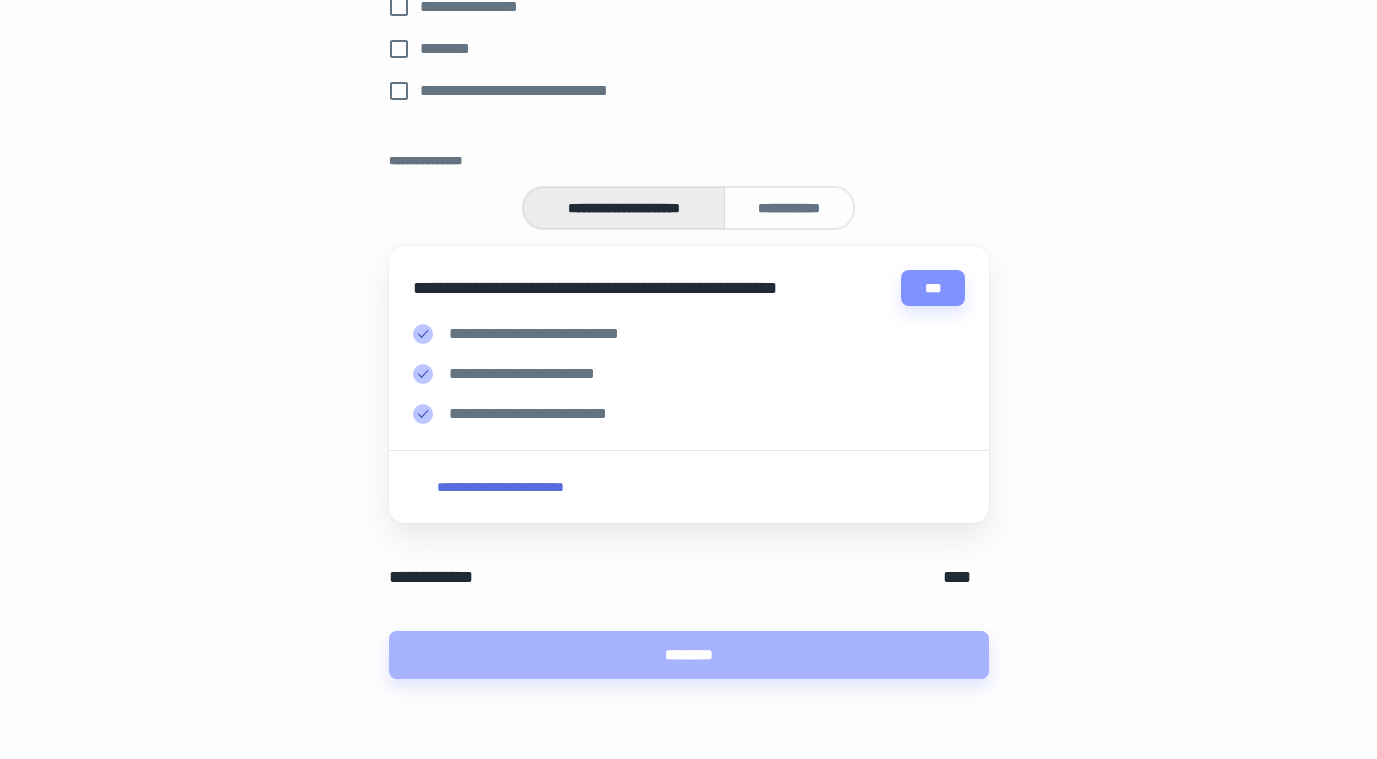 click on "********" at bounding box center (689, 655) 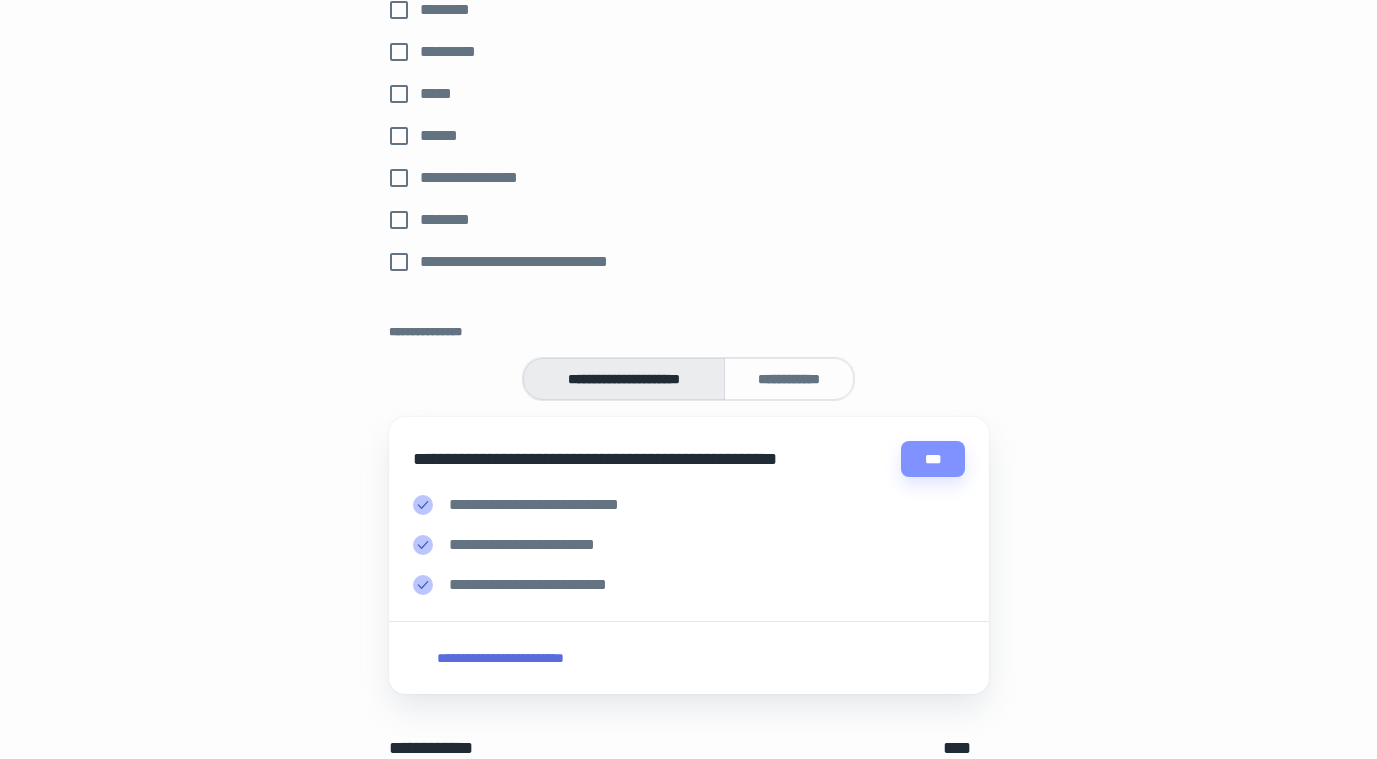 scroll, scrollTop: 0, scrollLeft: 0, axis: both 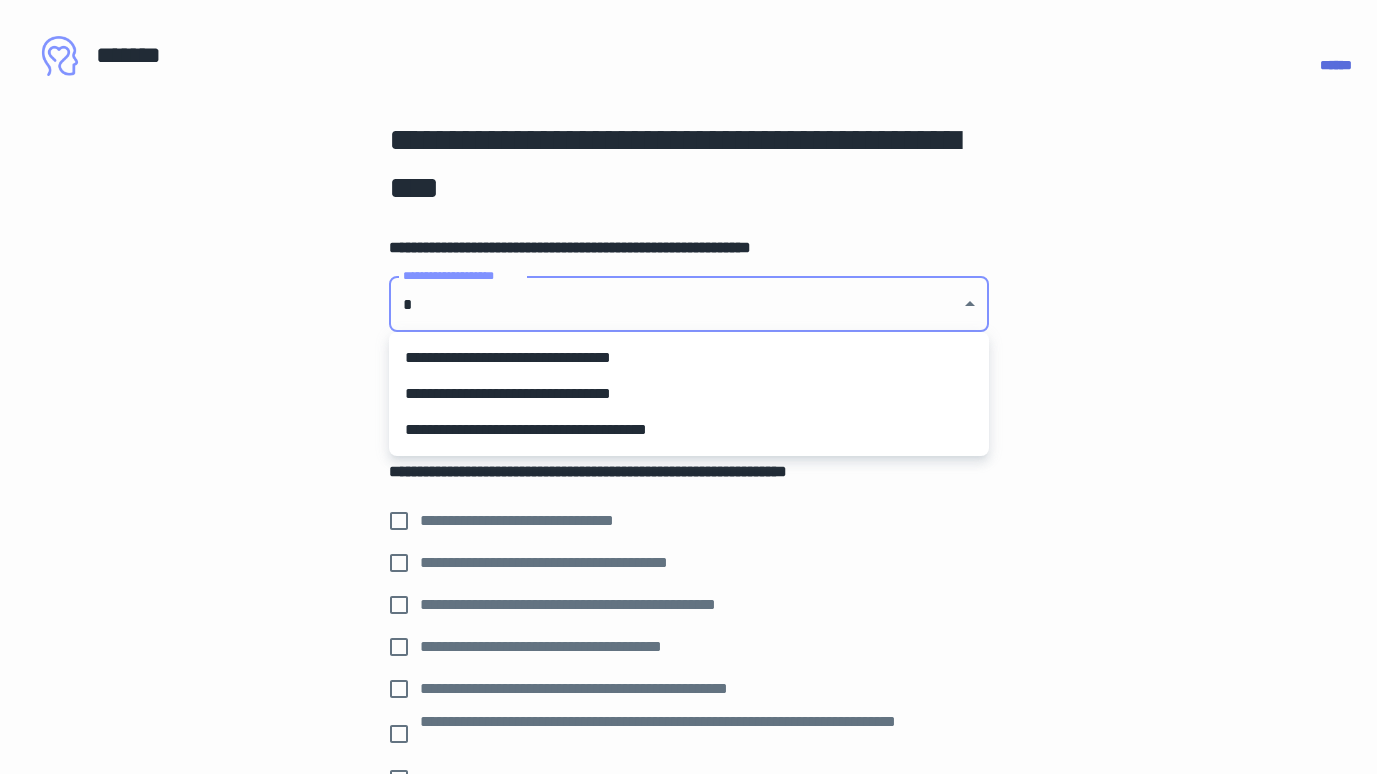 click on "**********" at bounding box center (696, 387) 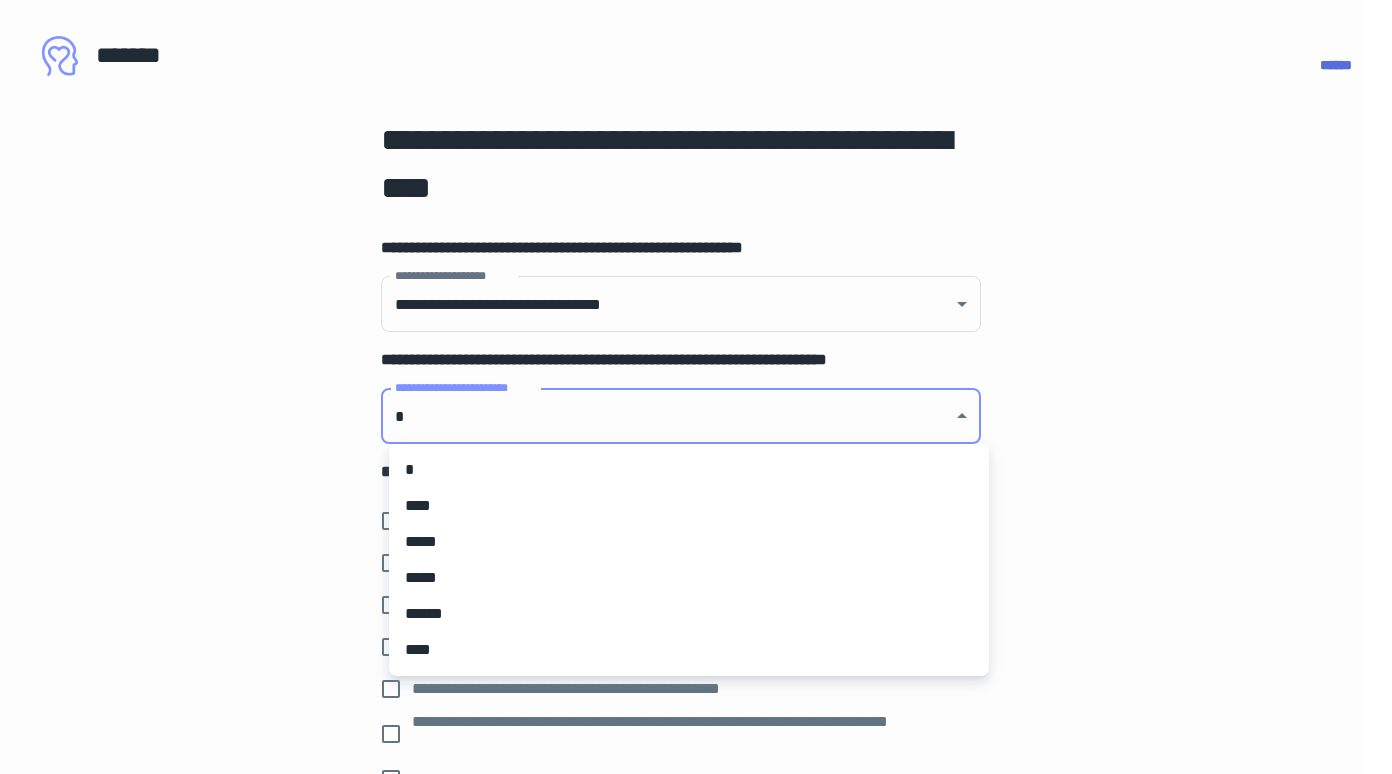 click on "**********" at bounding box center (688, 379) 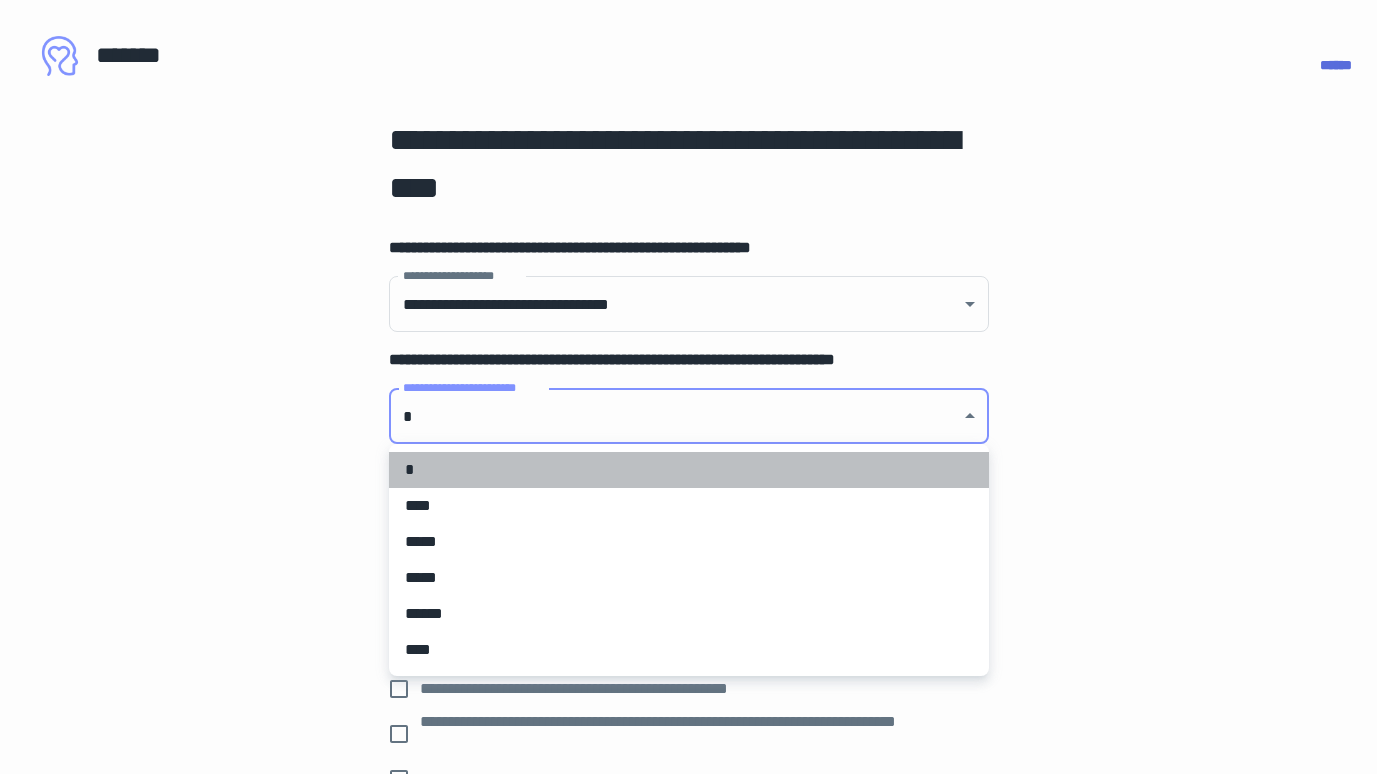 click on "*" at bounding box center (689, 470) 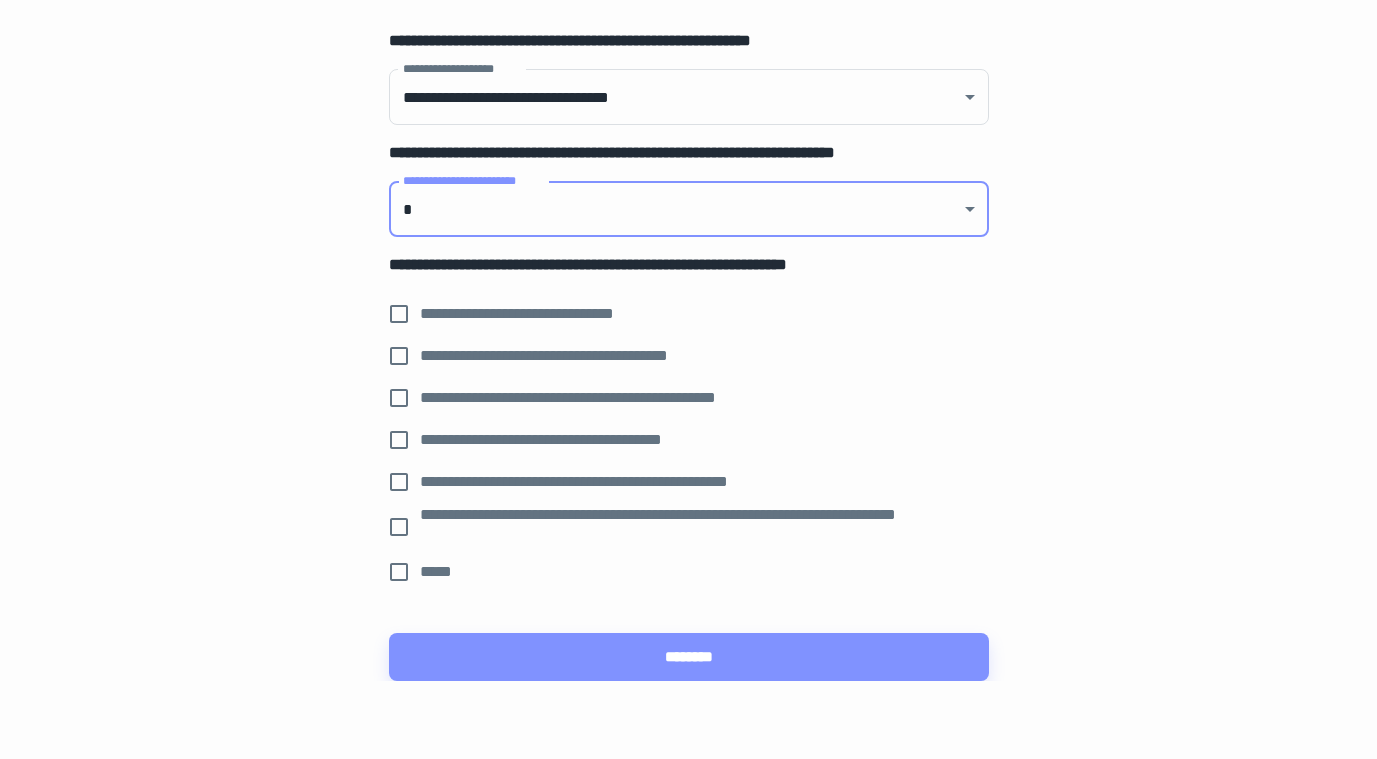 scroll, scrollTop: 209, scrollLeft: 0, axis: vertical 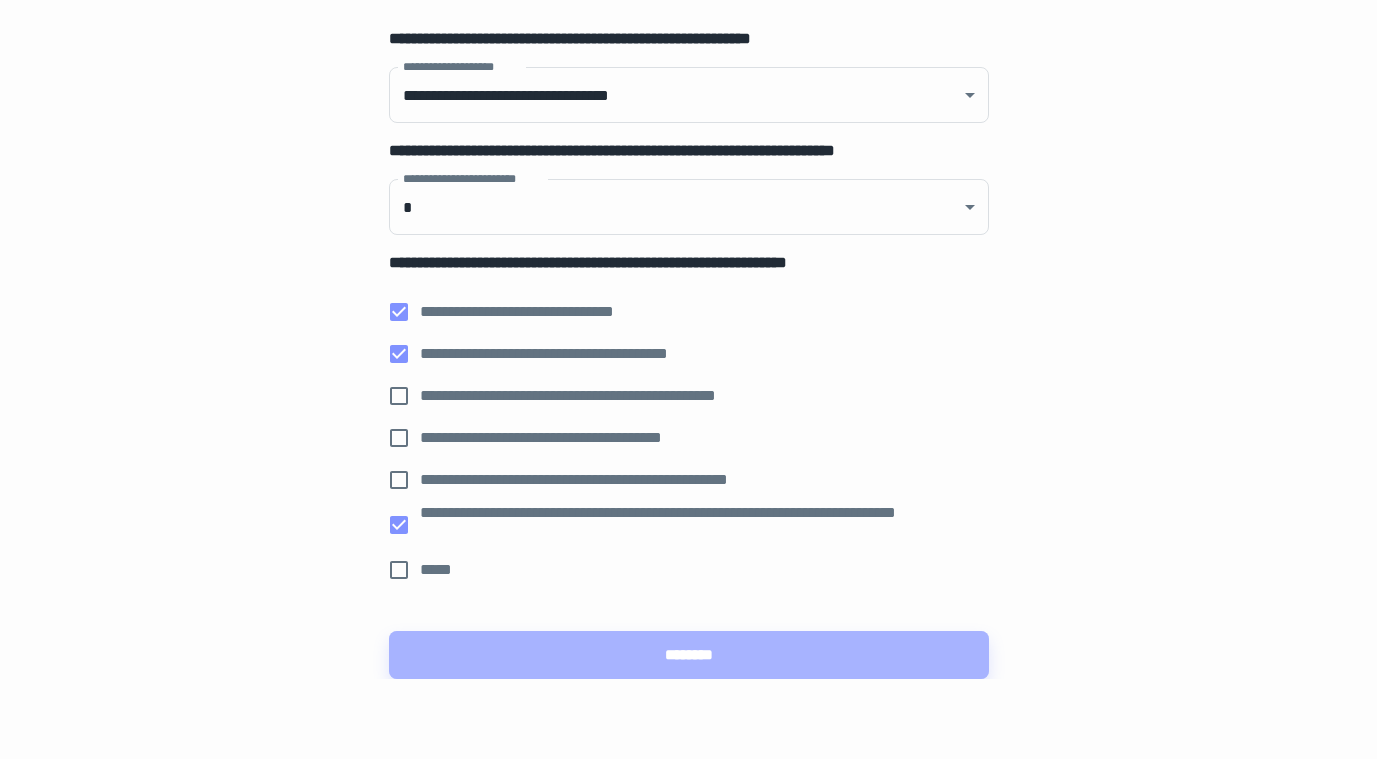 click on "********" at bounding box center (689, 655) 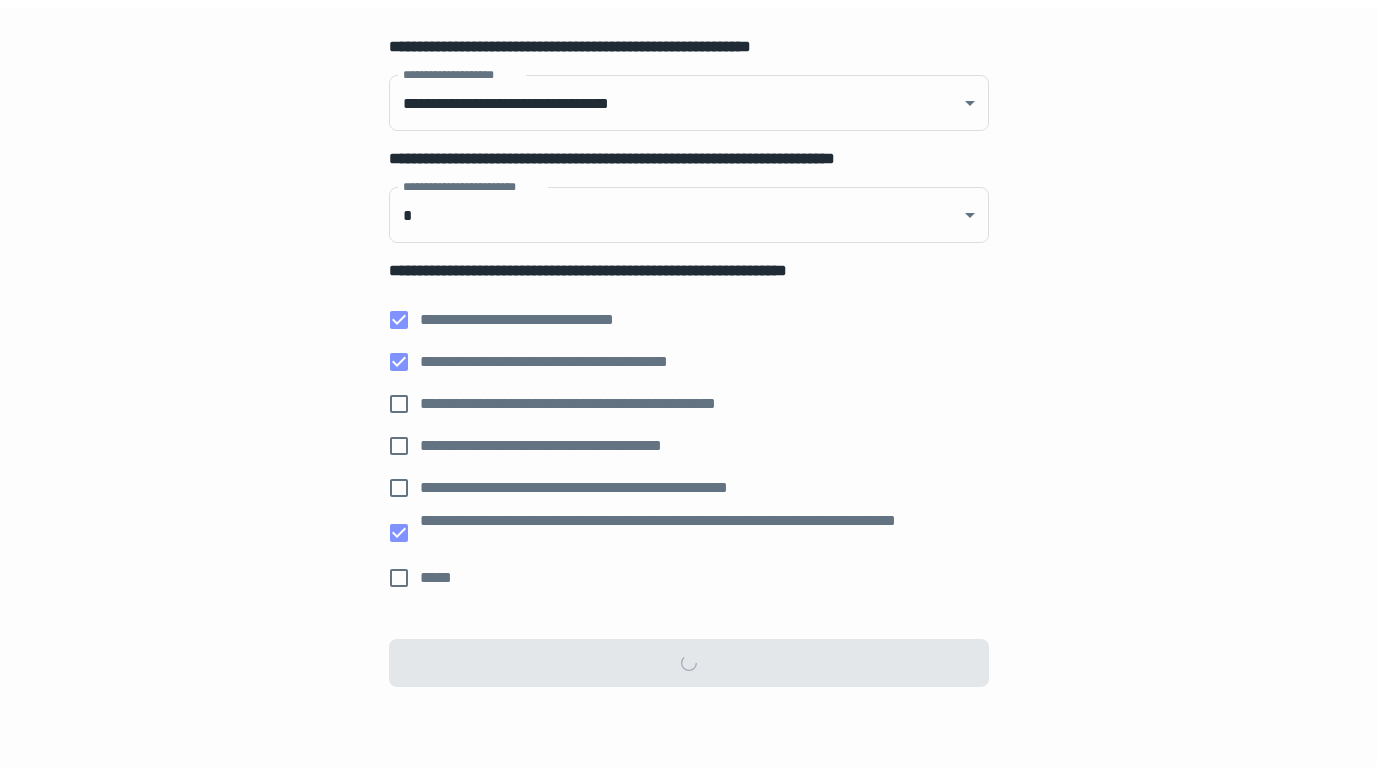scroll, scrollTop: 0, scrollLeft: 0, axis: both 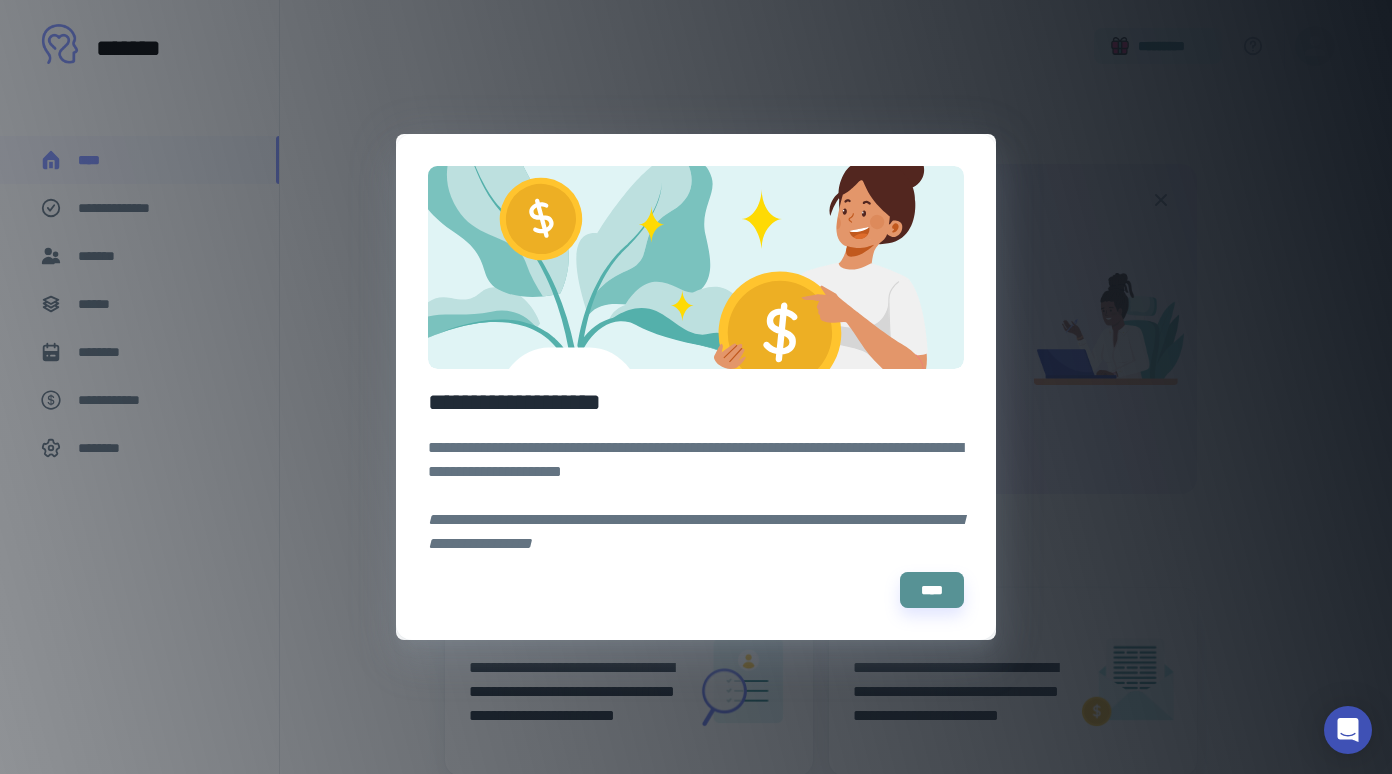 click on "****" at bounding box center [932, 590] 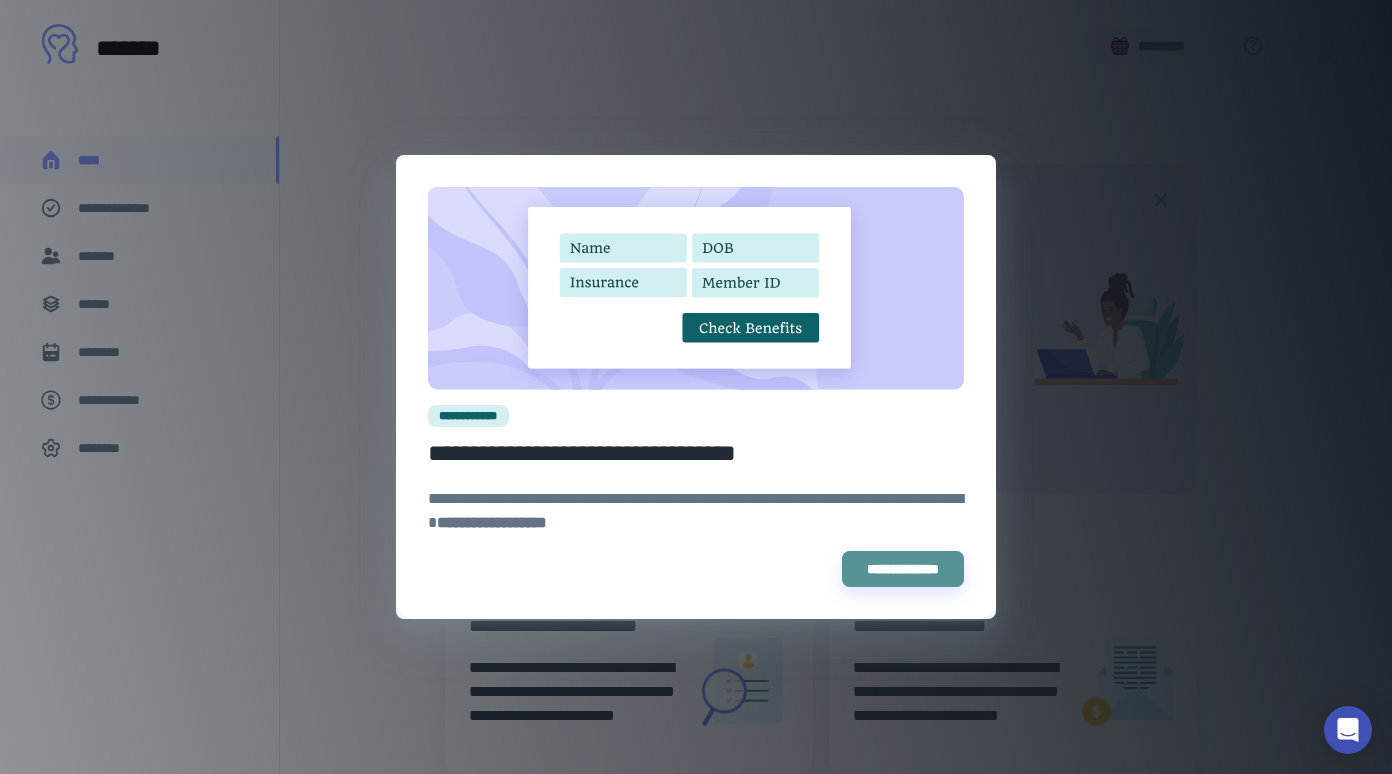 click on "**********" at bounding box center [903, 569] 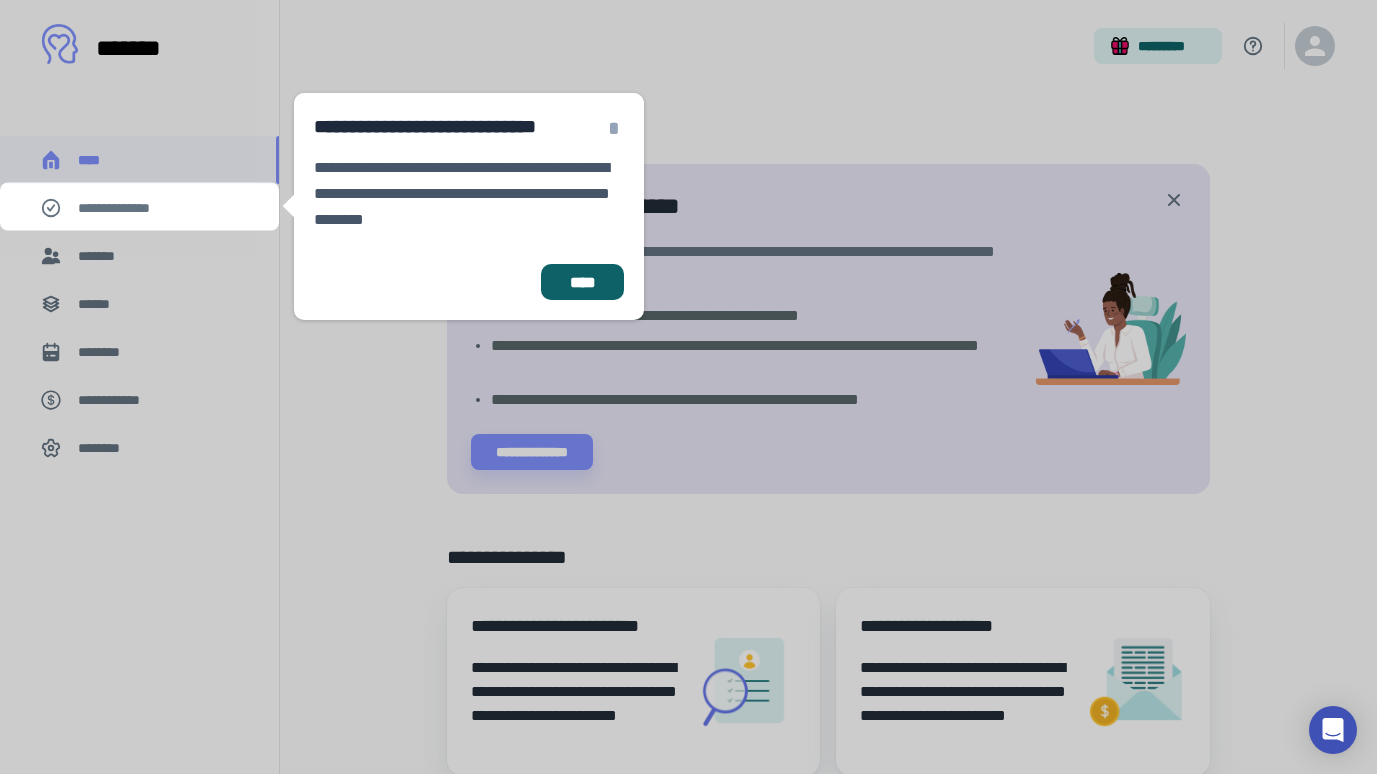 click on "****" at bounding box center (582, 282) 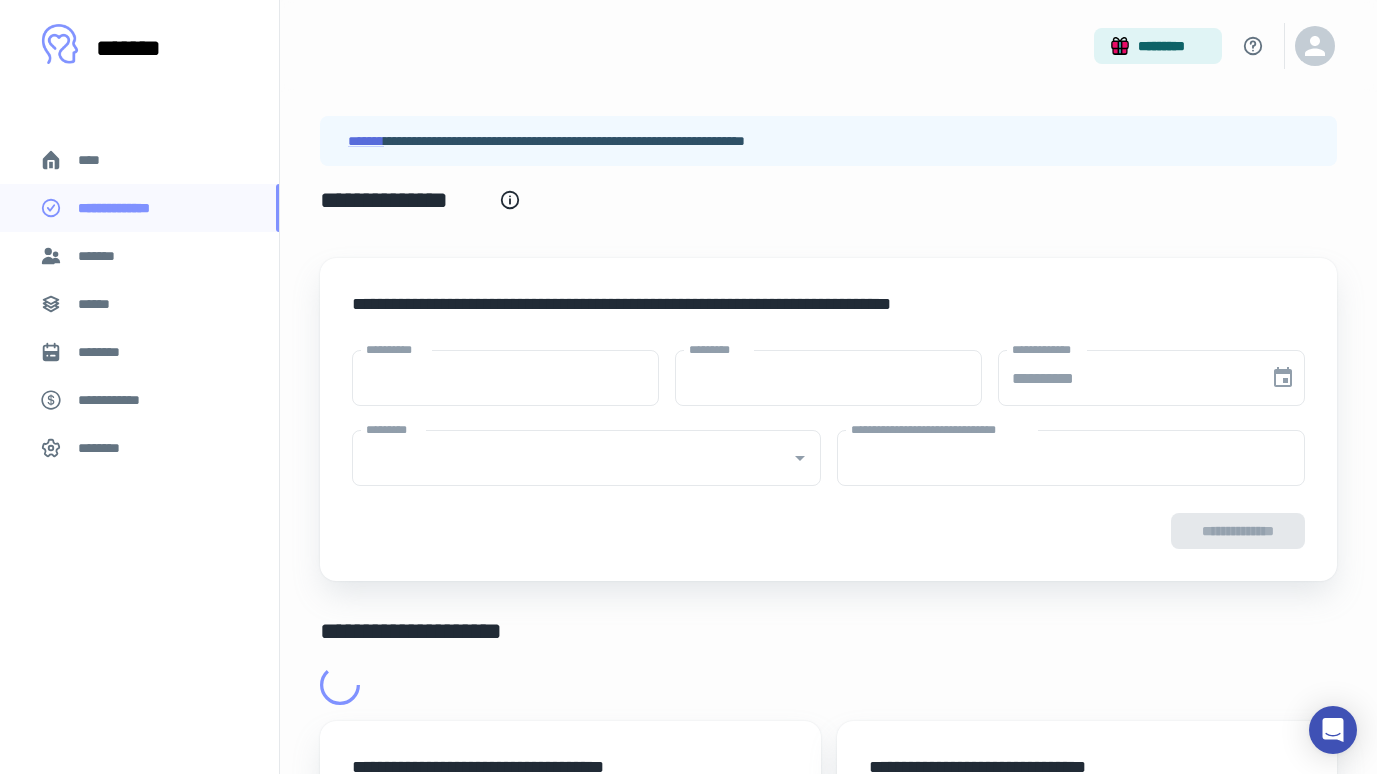 type on "****" 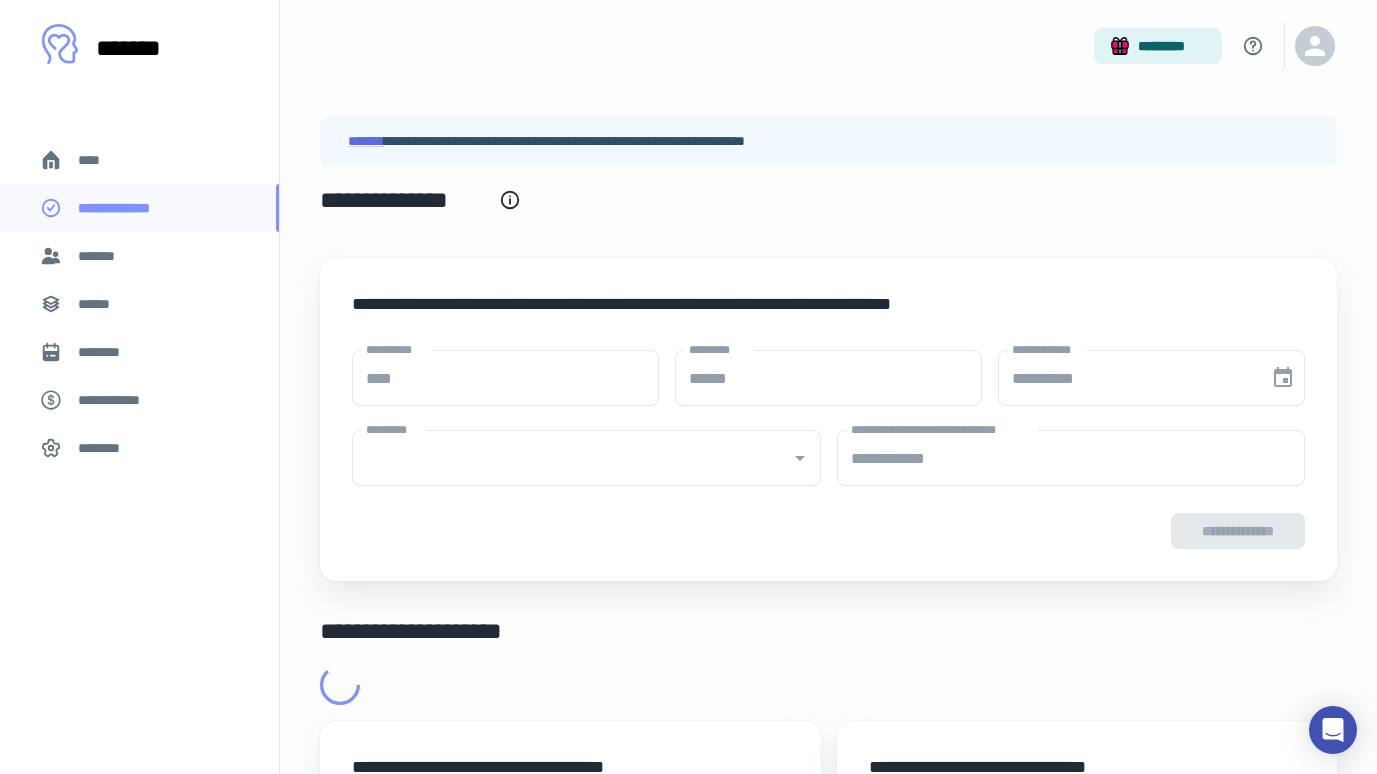 type on "**********" 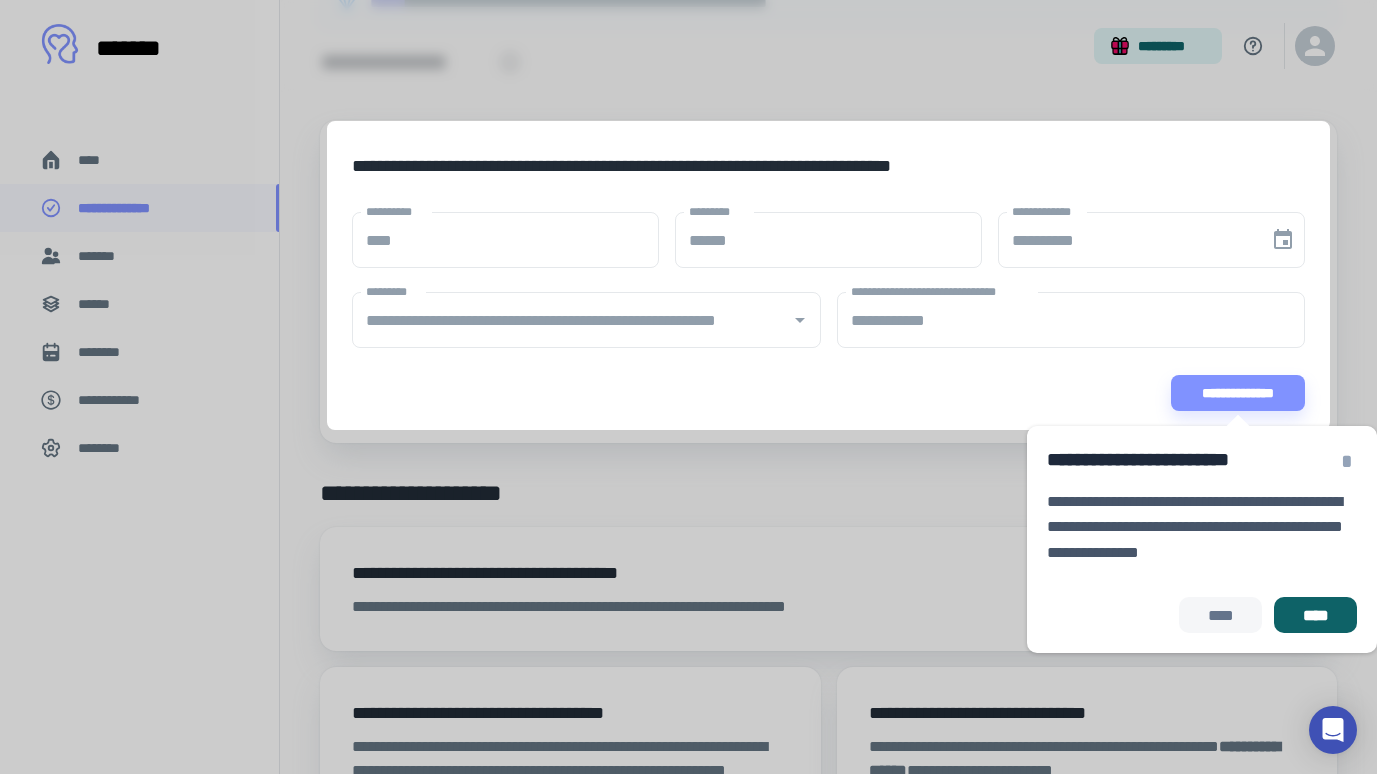scroll, scrollTop: 144, scrollLeft: 0, axis: vertical 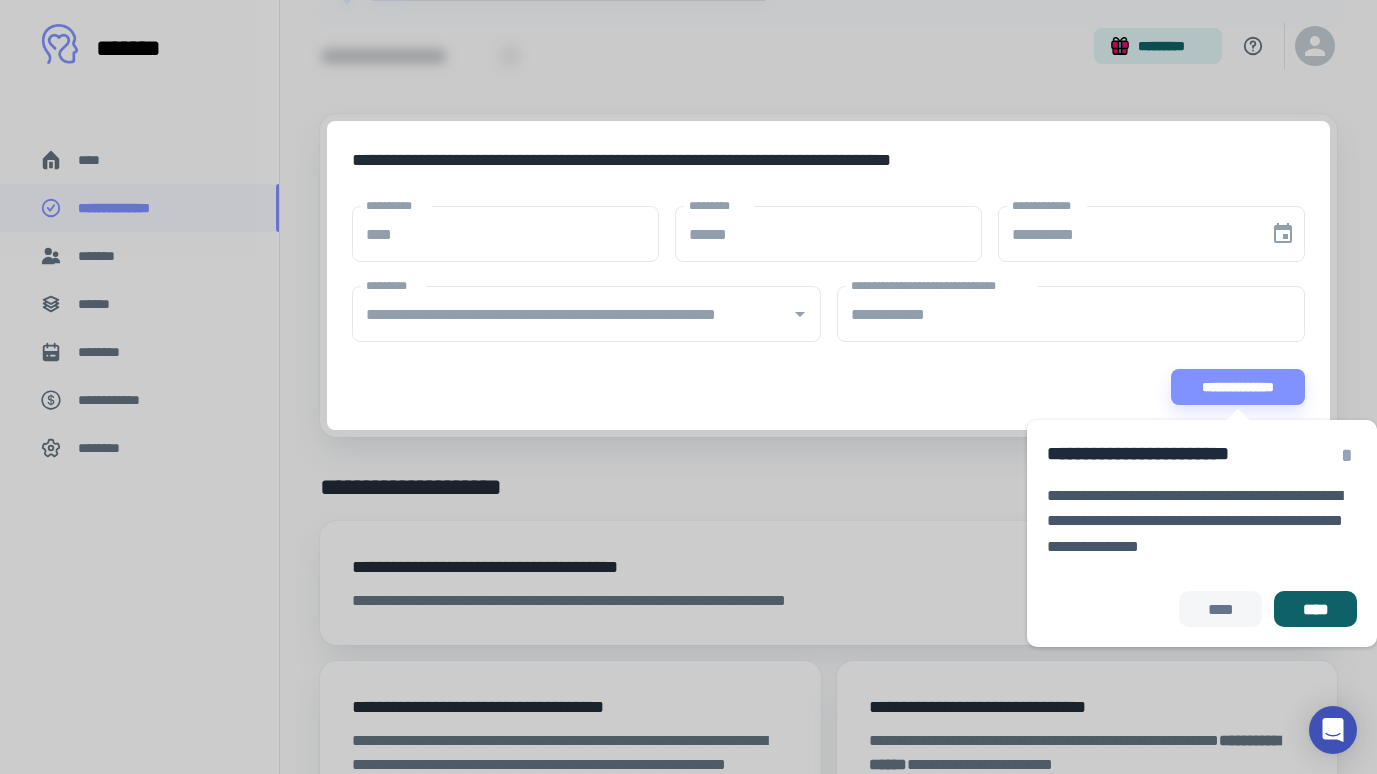 click on "*" at bounding box center [1347, 455] 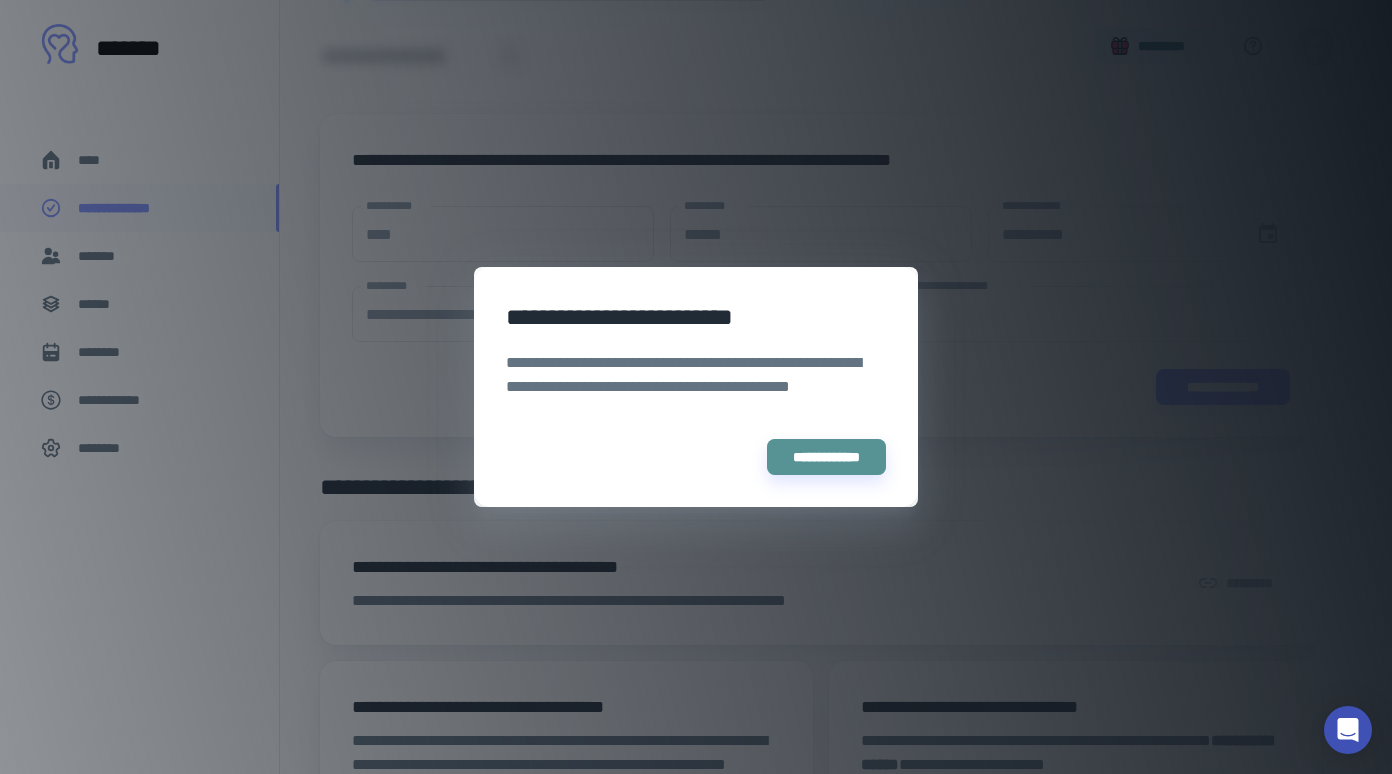 click on "**********" at bounding box center [826, 457] 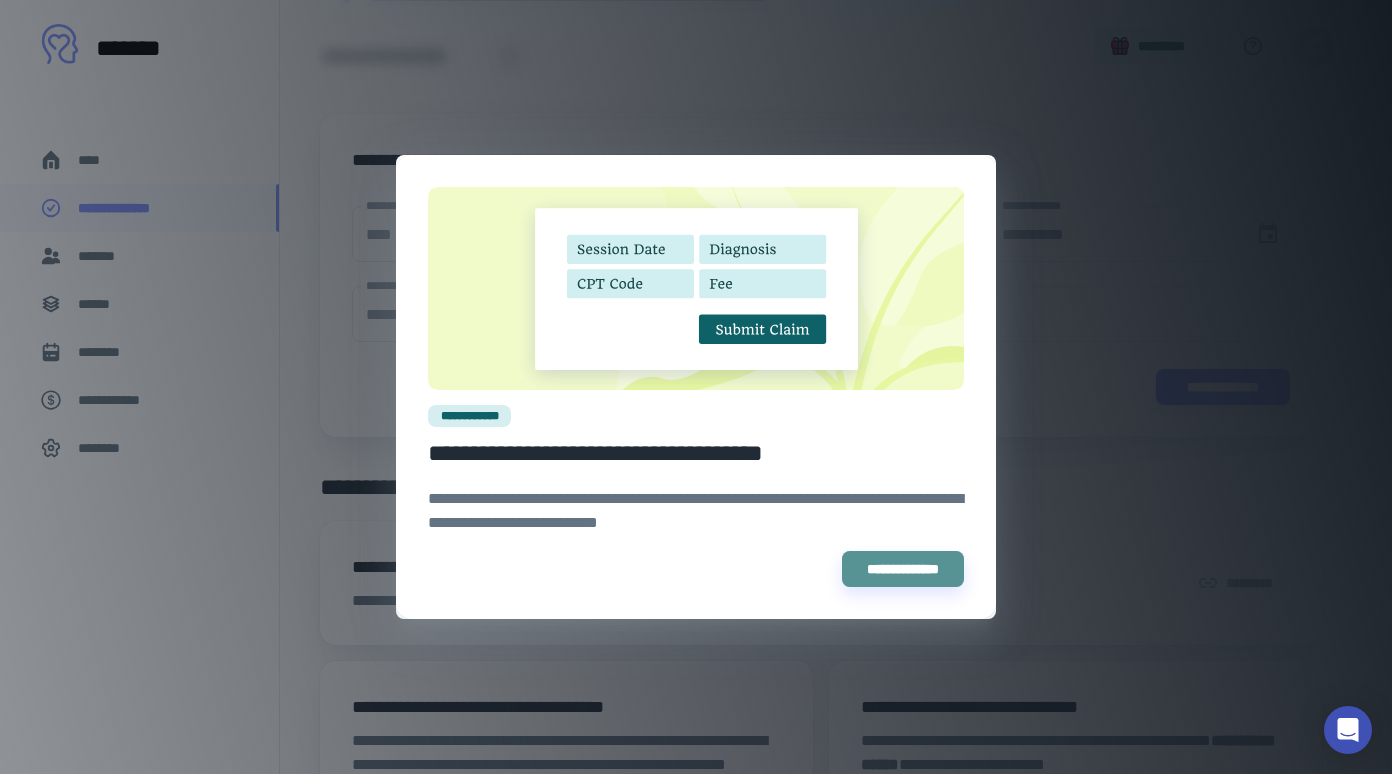 click on "**********" at bounding box center (903, 569) 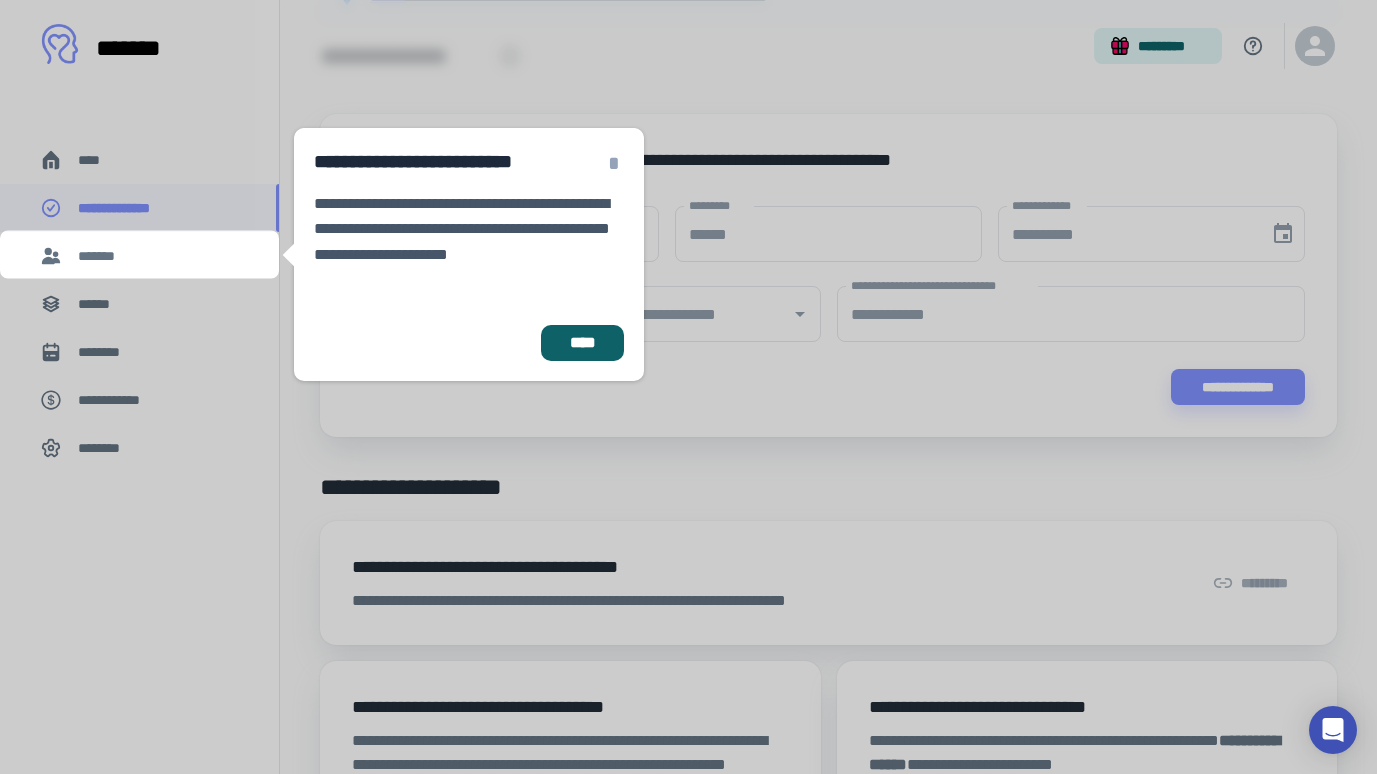 click on "****" at bounding box center [582, 343] 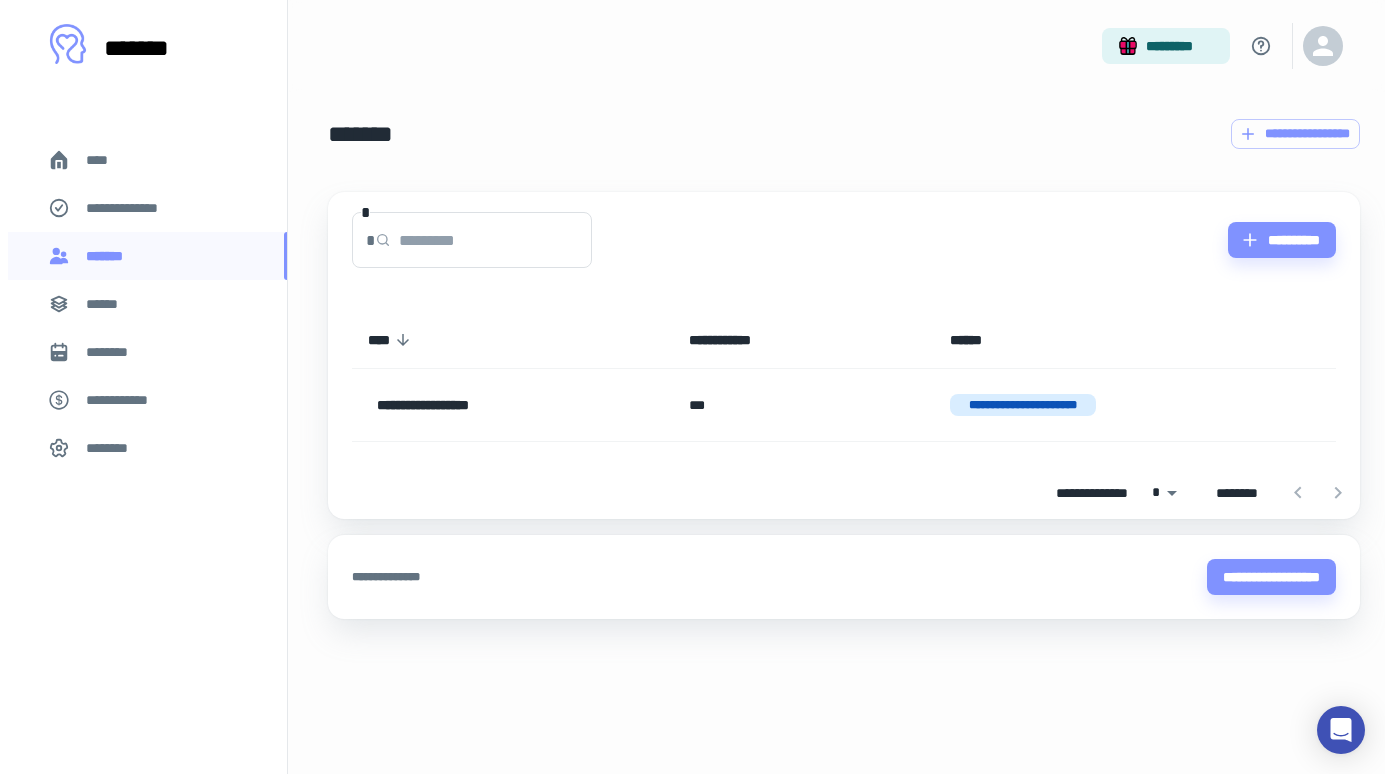 scroll, scrollTop: 0, scrollLeft: 0, axis: both 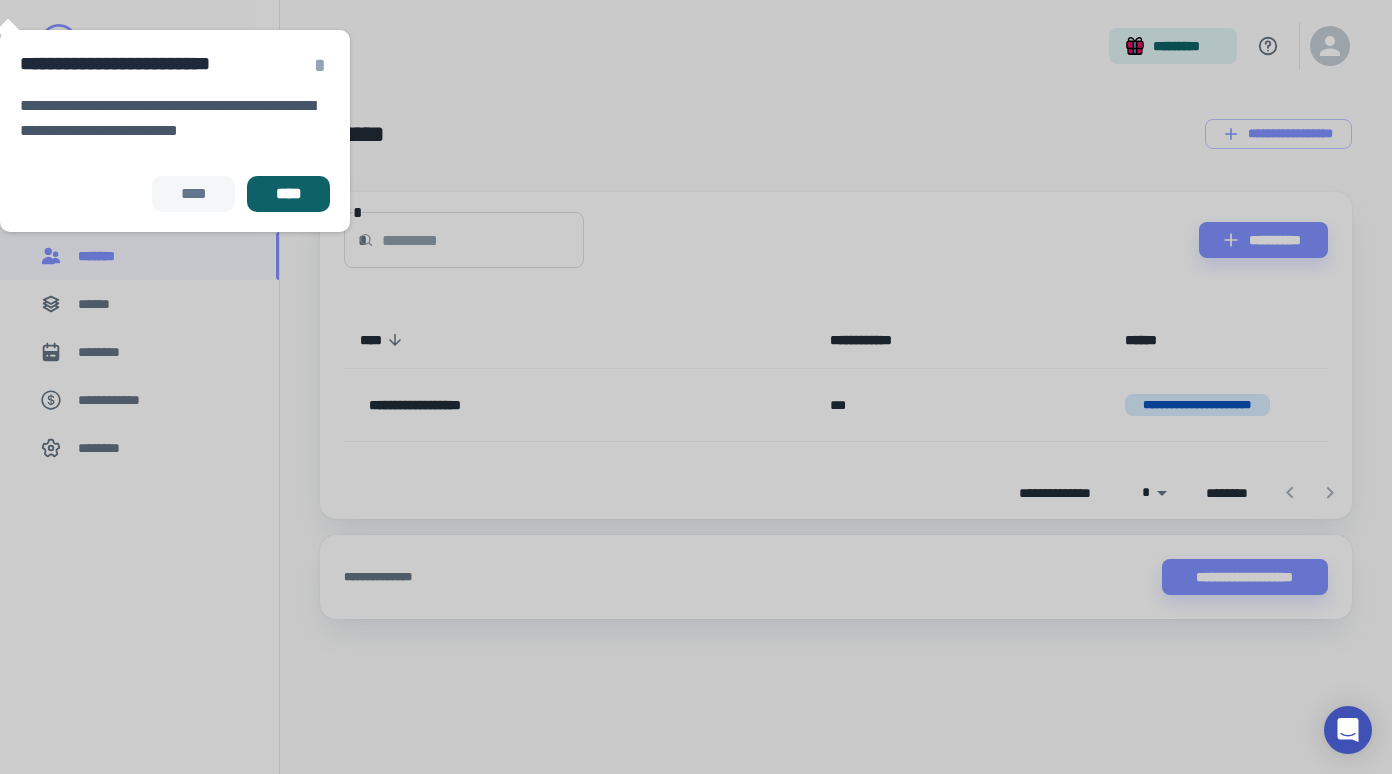 click on "****" at bounding box center (288, 194) 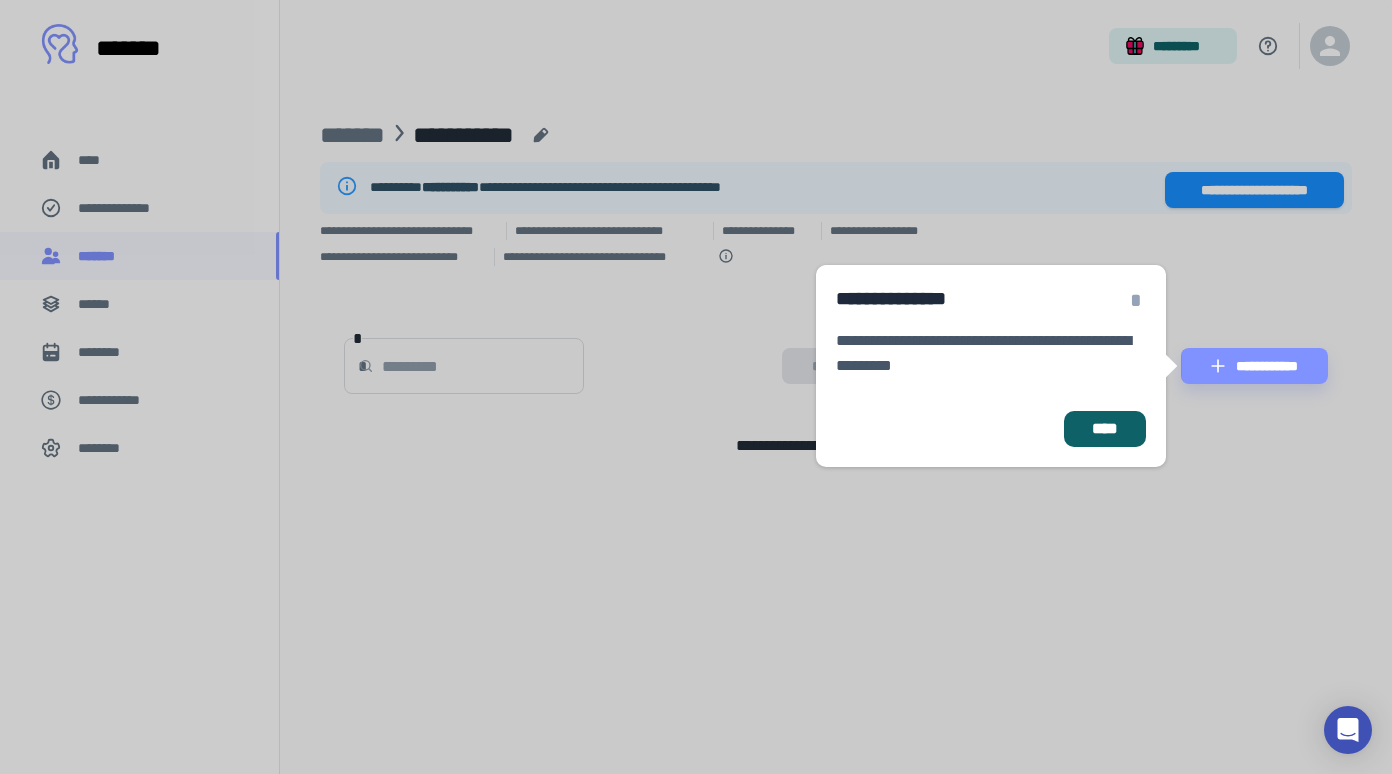 click on "****" at bounding box center [1105, 429] 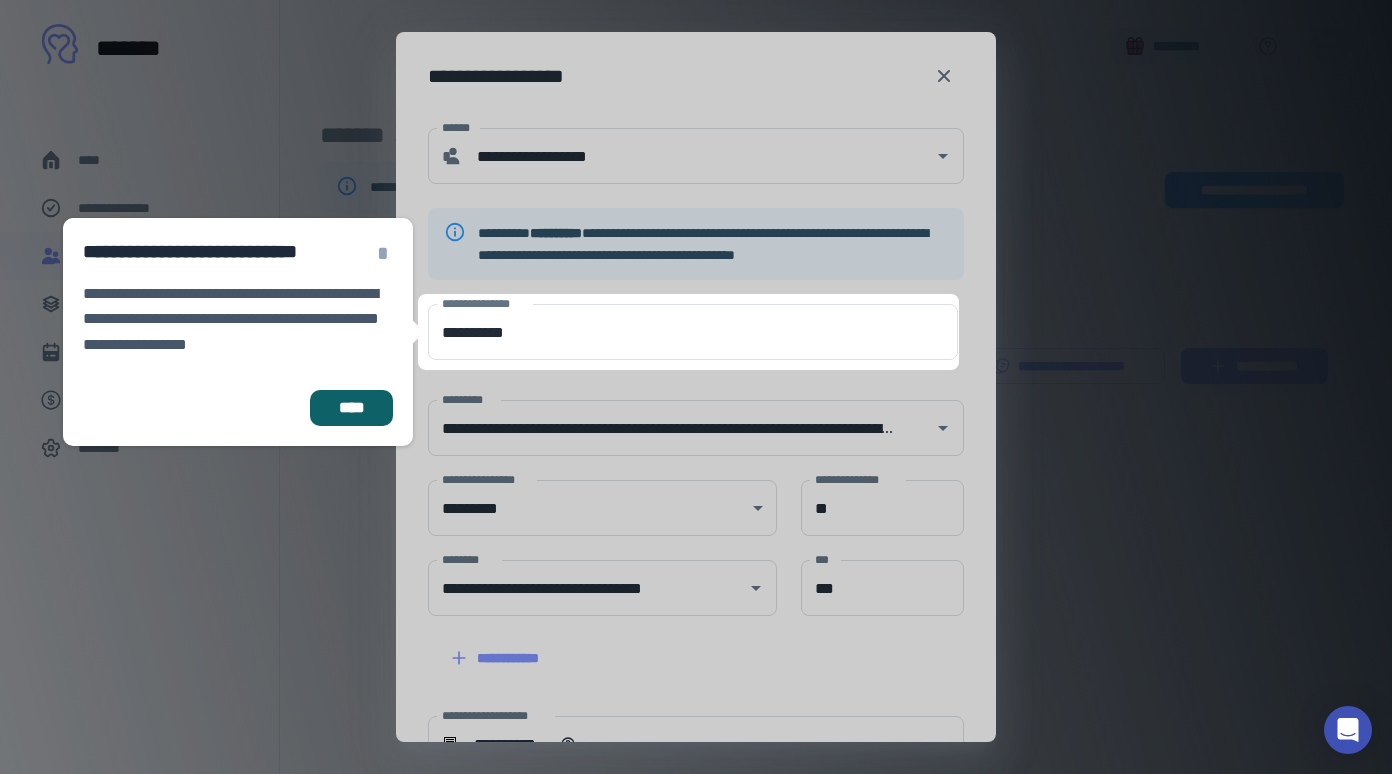 click on "****" at bounding box center [351, 408] 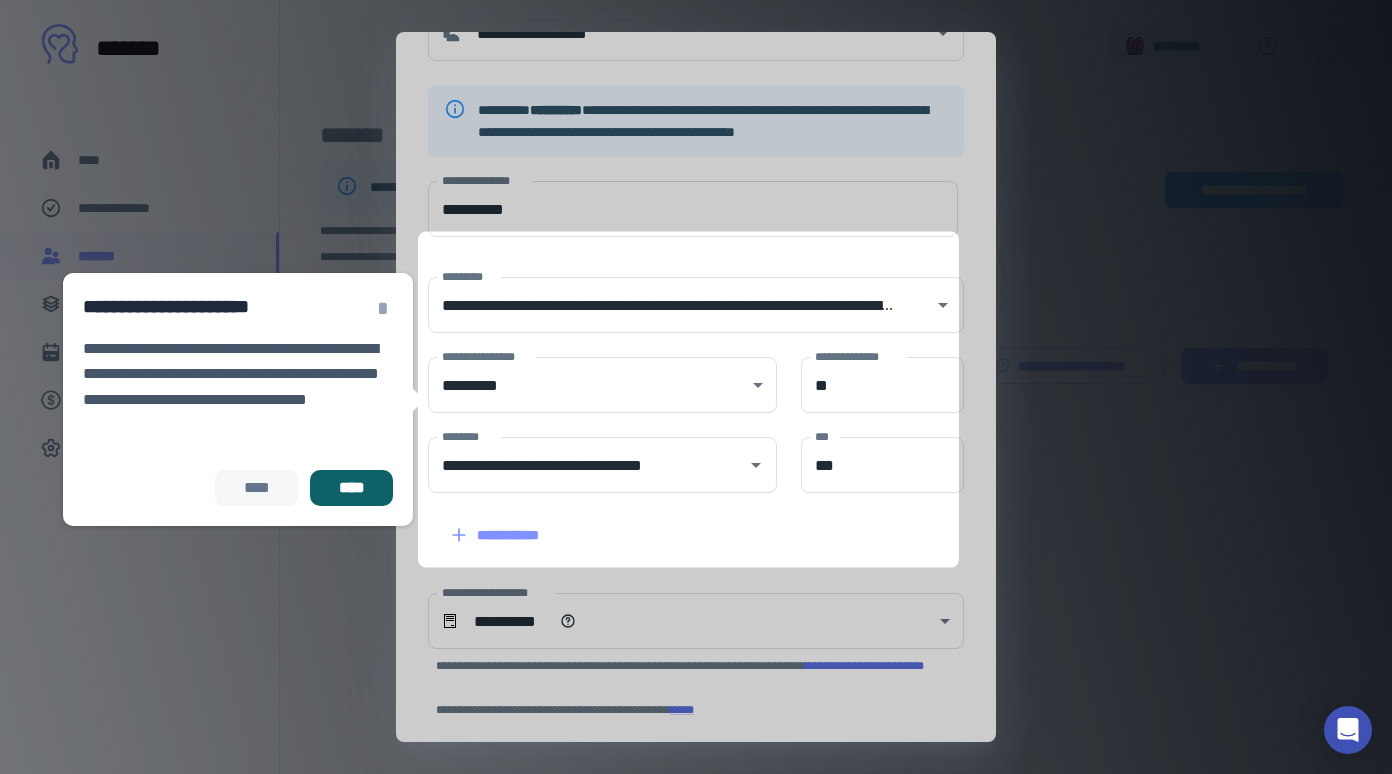 scroll, scrollTop: 131, scrollLeft: 0, axis: vertical 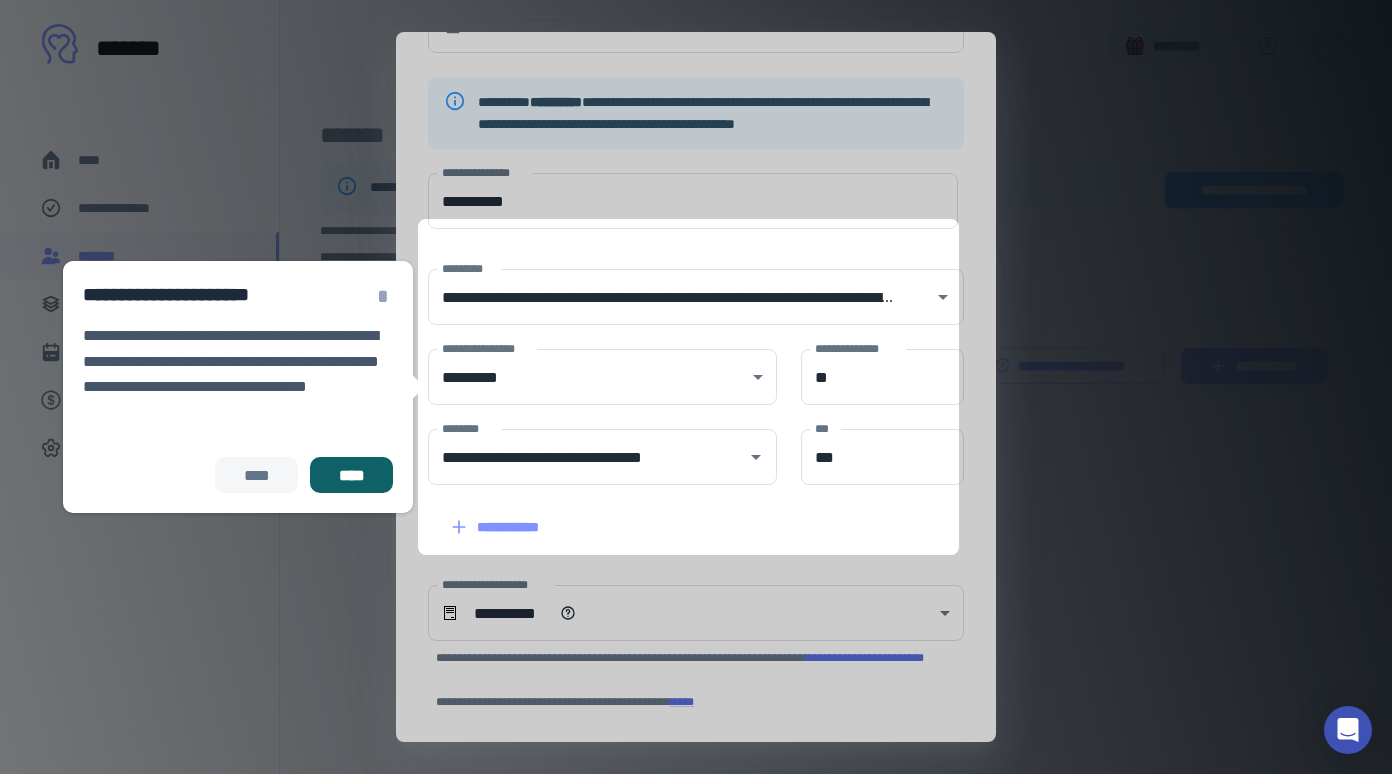 click on "****" at bounding box center (351, 475) 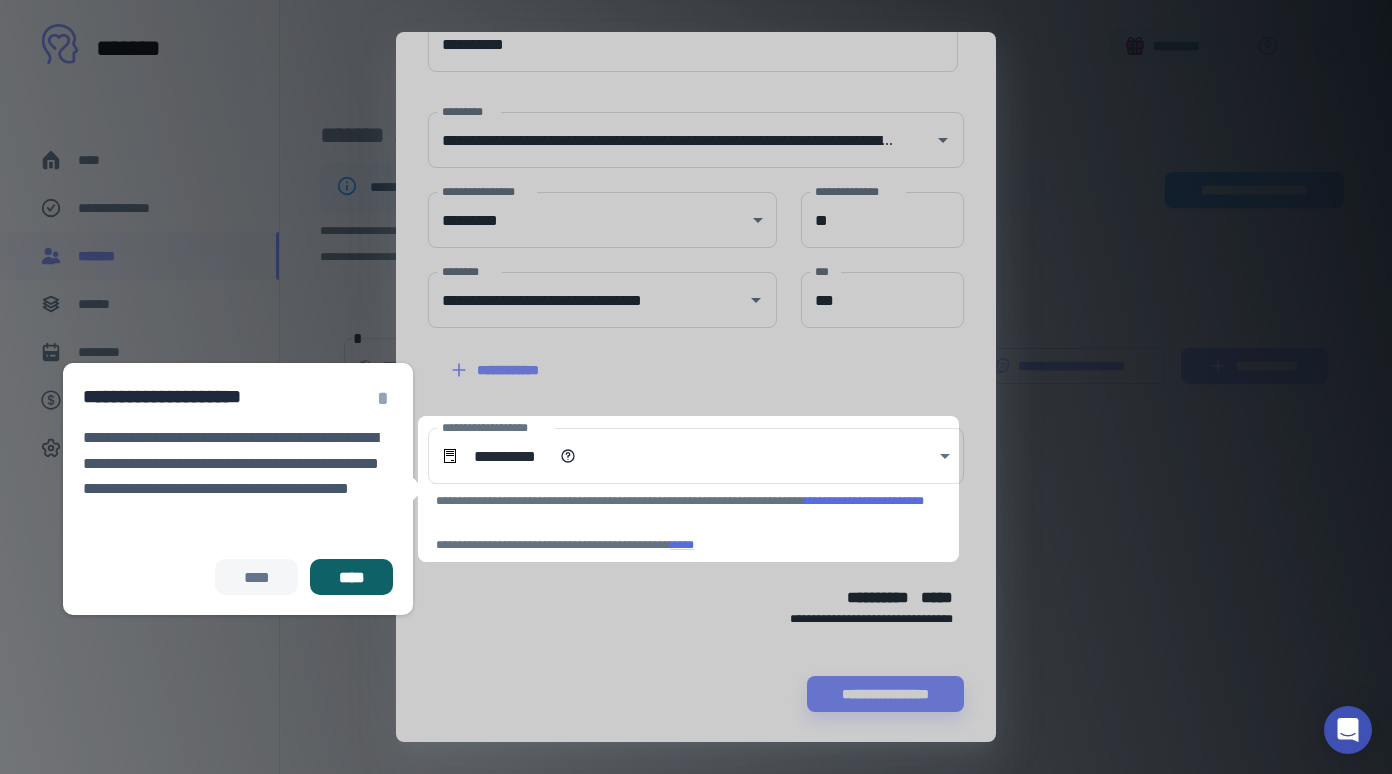scroll, scrollTop: 290, scrollLeft: 0, axis: vertical 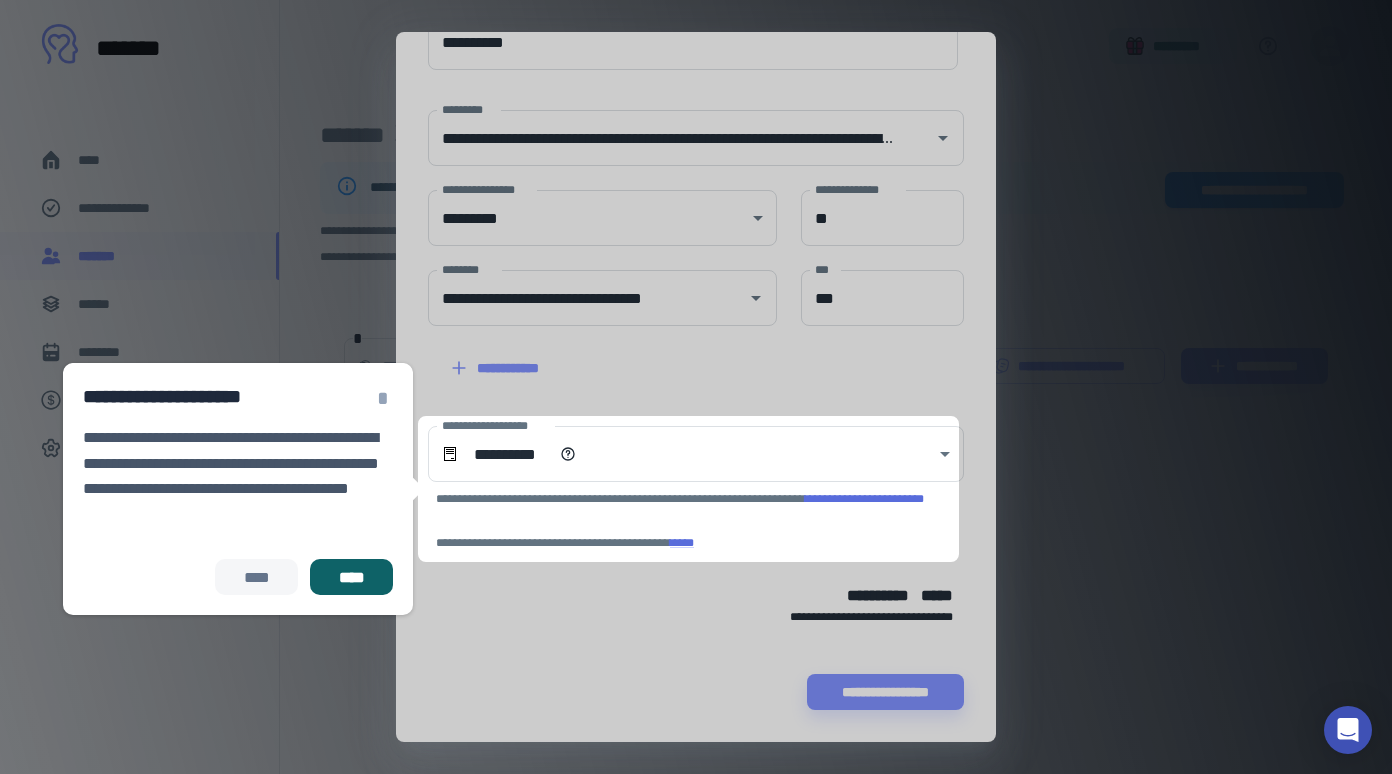 click on "**********" at bounding box center (684, 477) 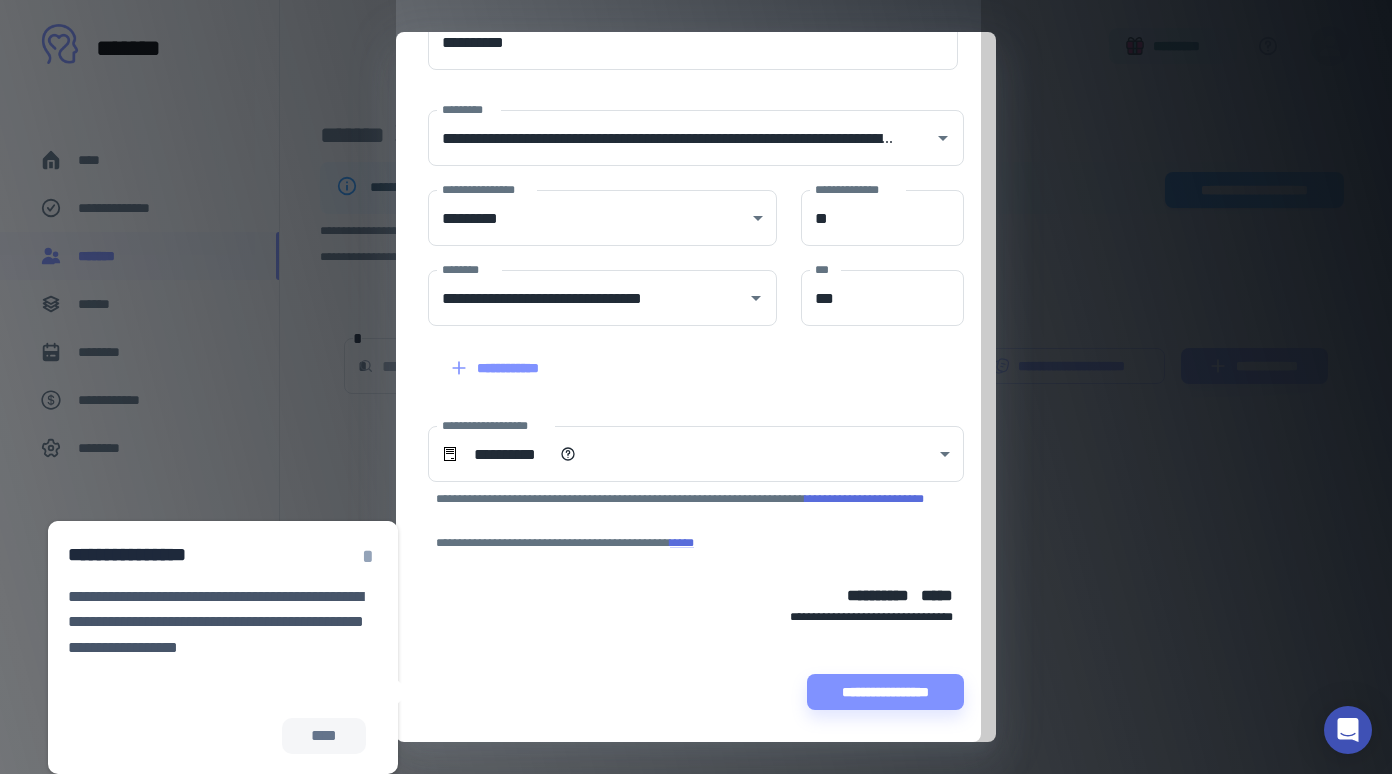 click on "*" at bounding box center (368, 556) 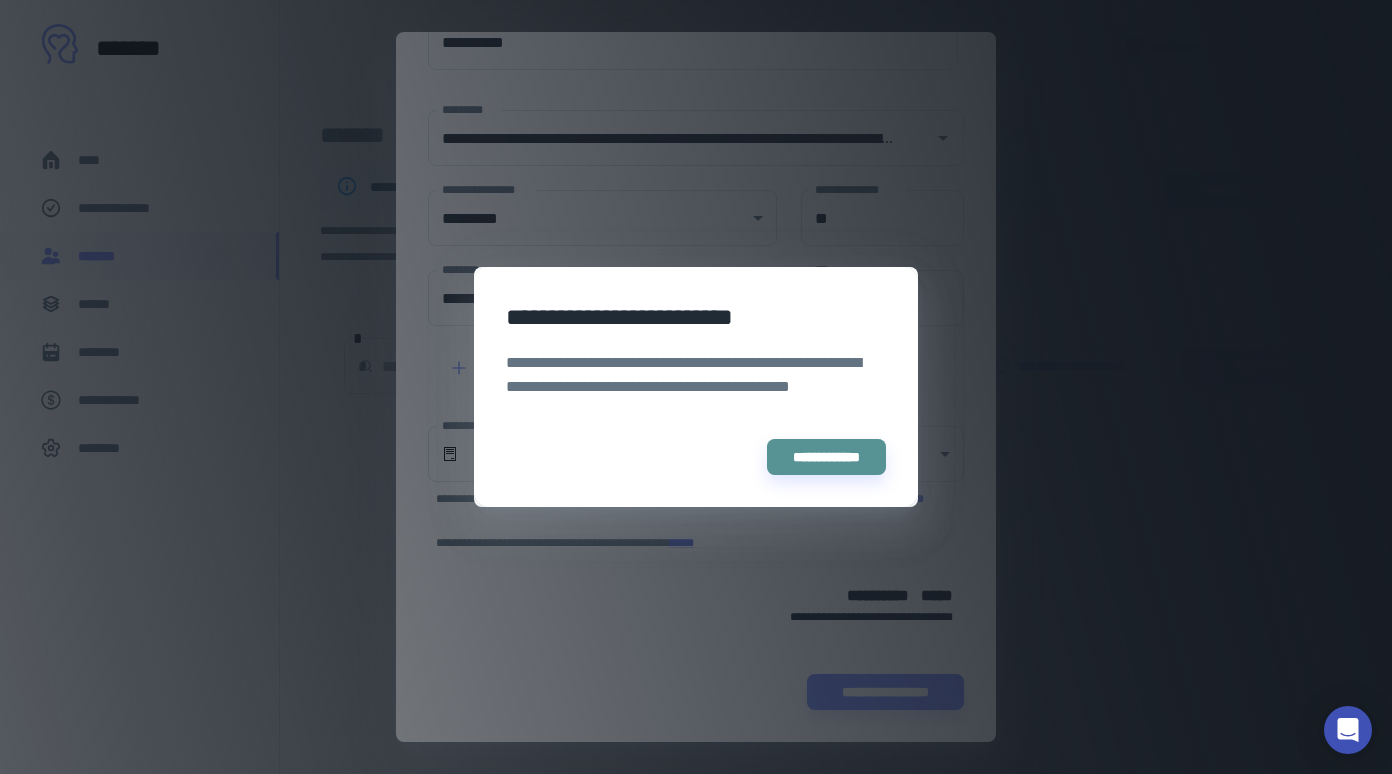 click on "**********" at bounding box center [826, 457] 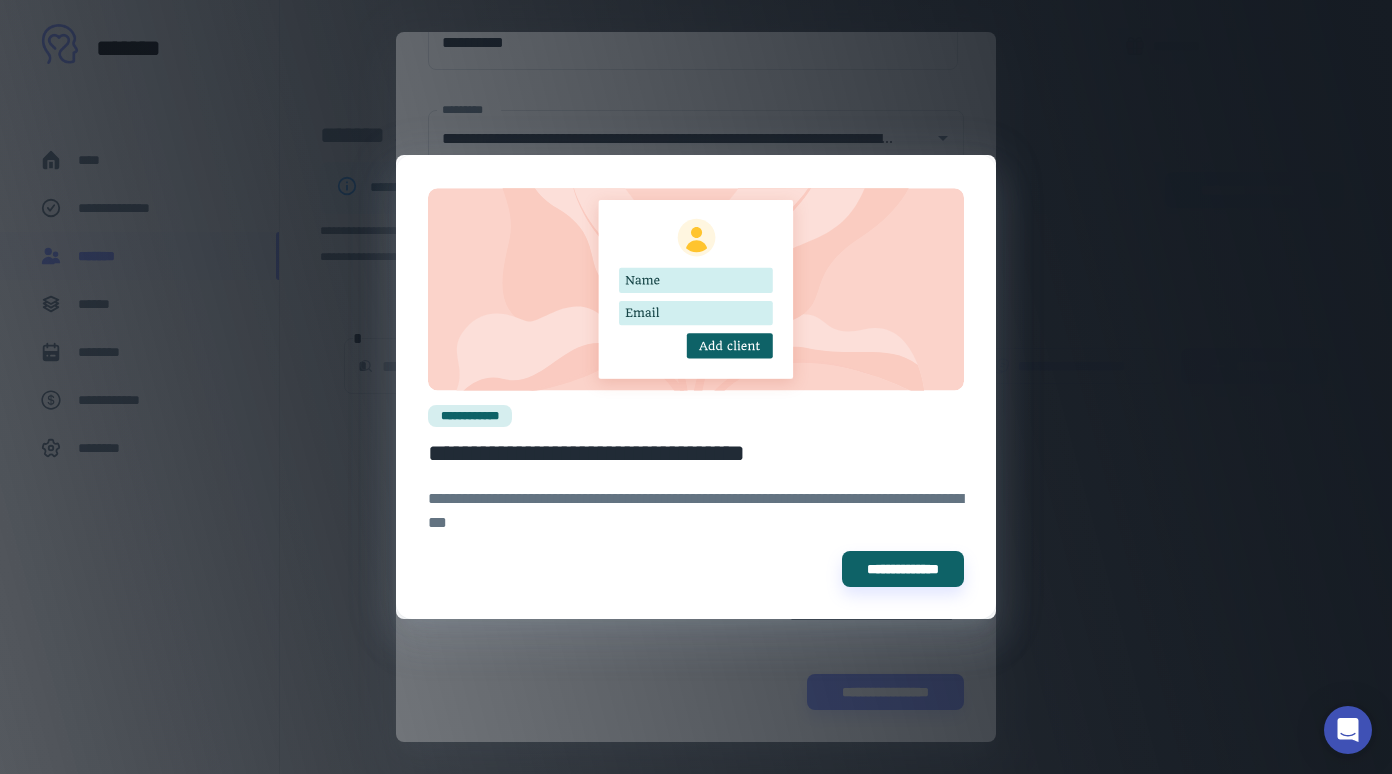 click on "**********" at bounding box center [903, 569] 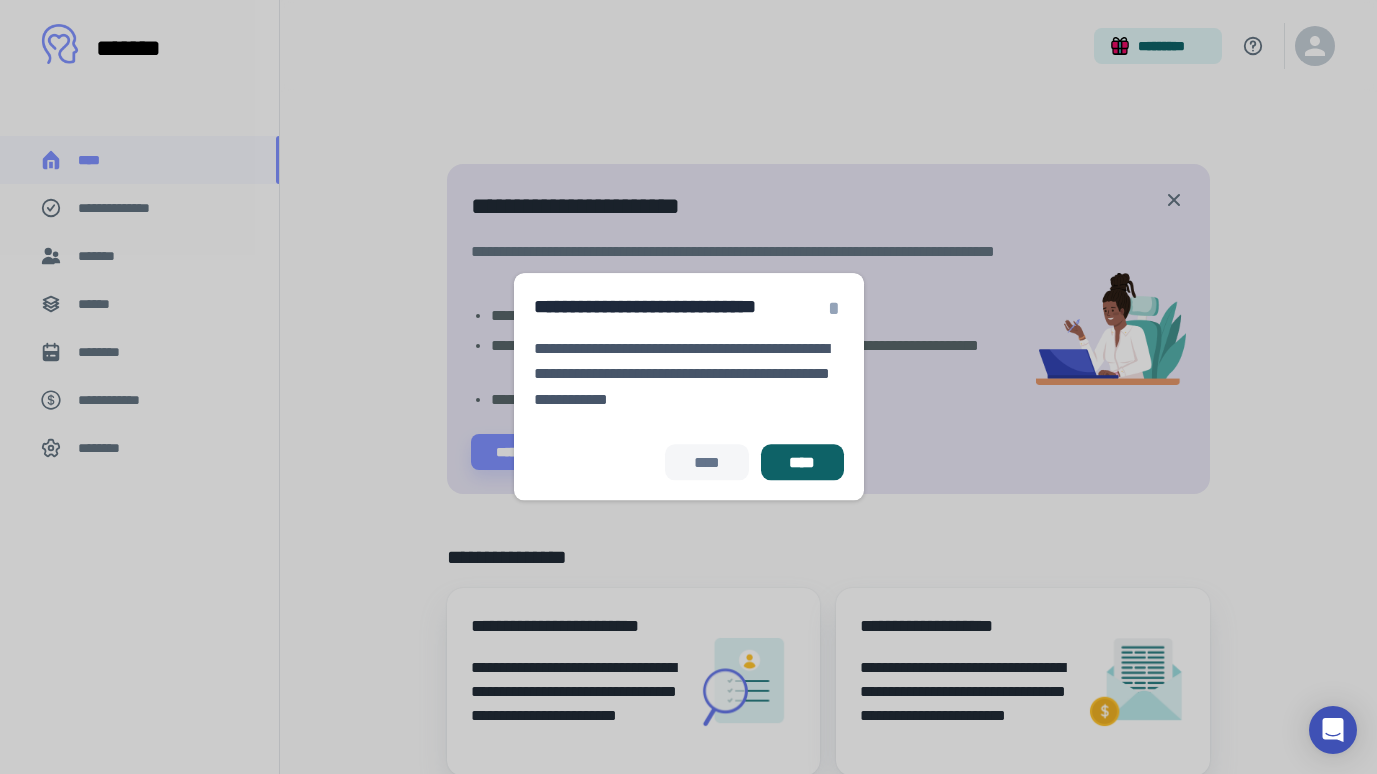click on "****" at bounding box center [802, 463] 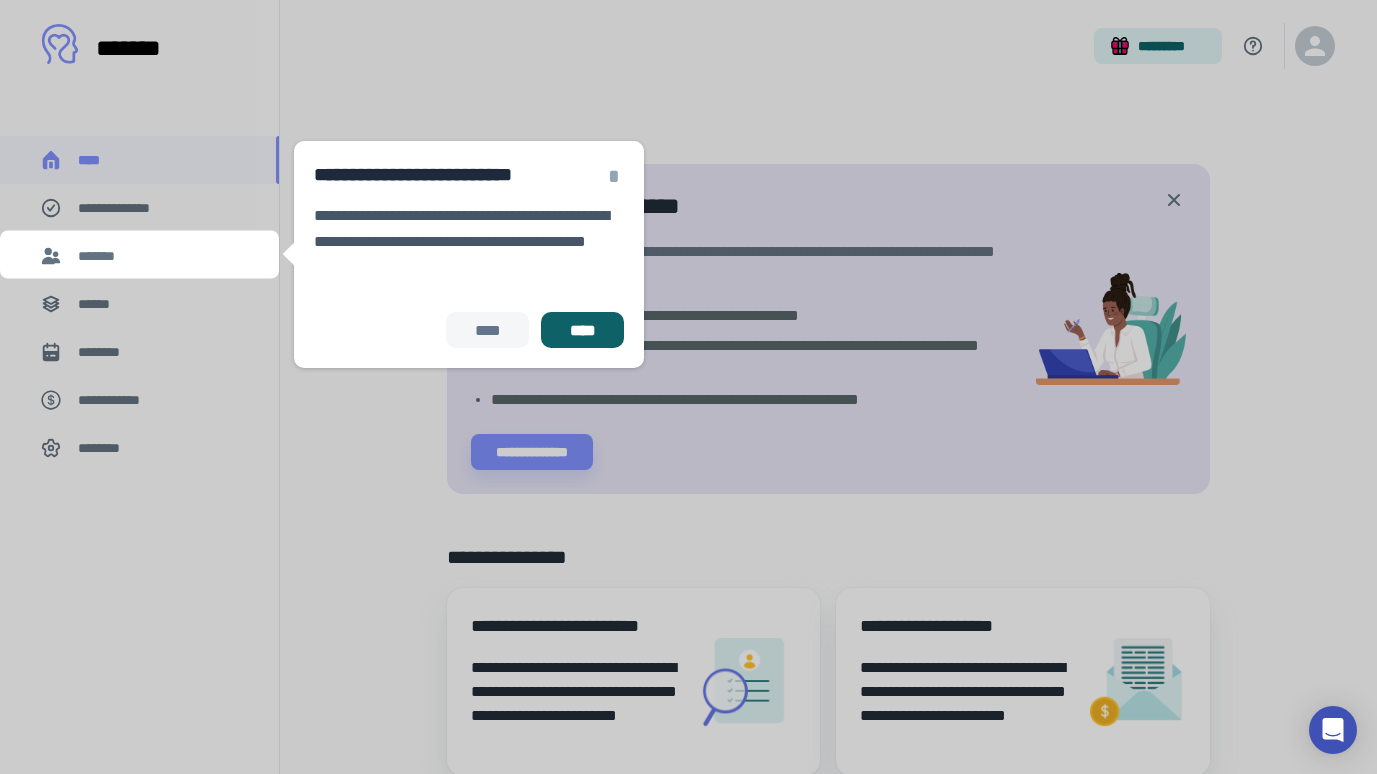 click on "****" at bounding box center [582, 330] 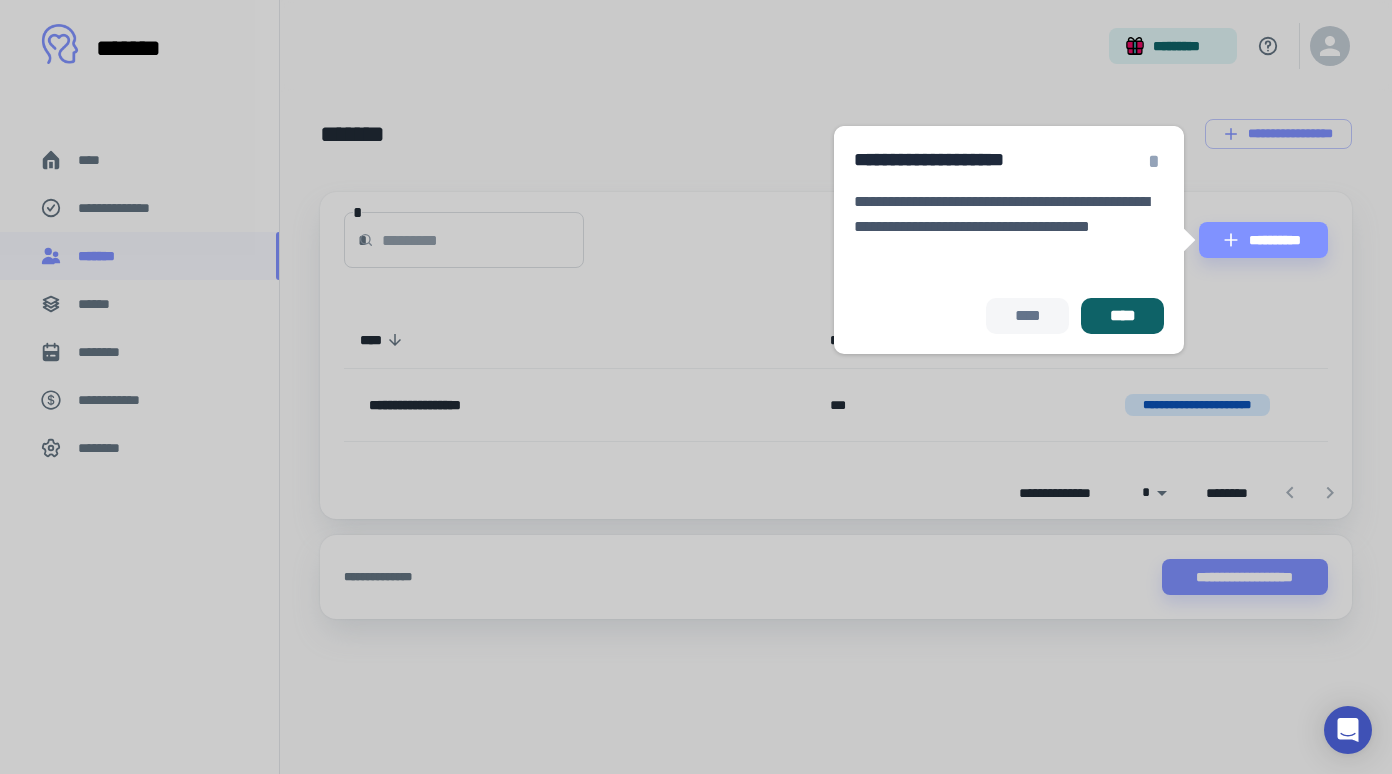 click on "****" at bounding box center [1122, 316] 